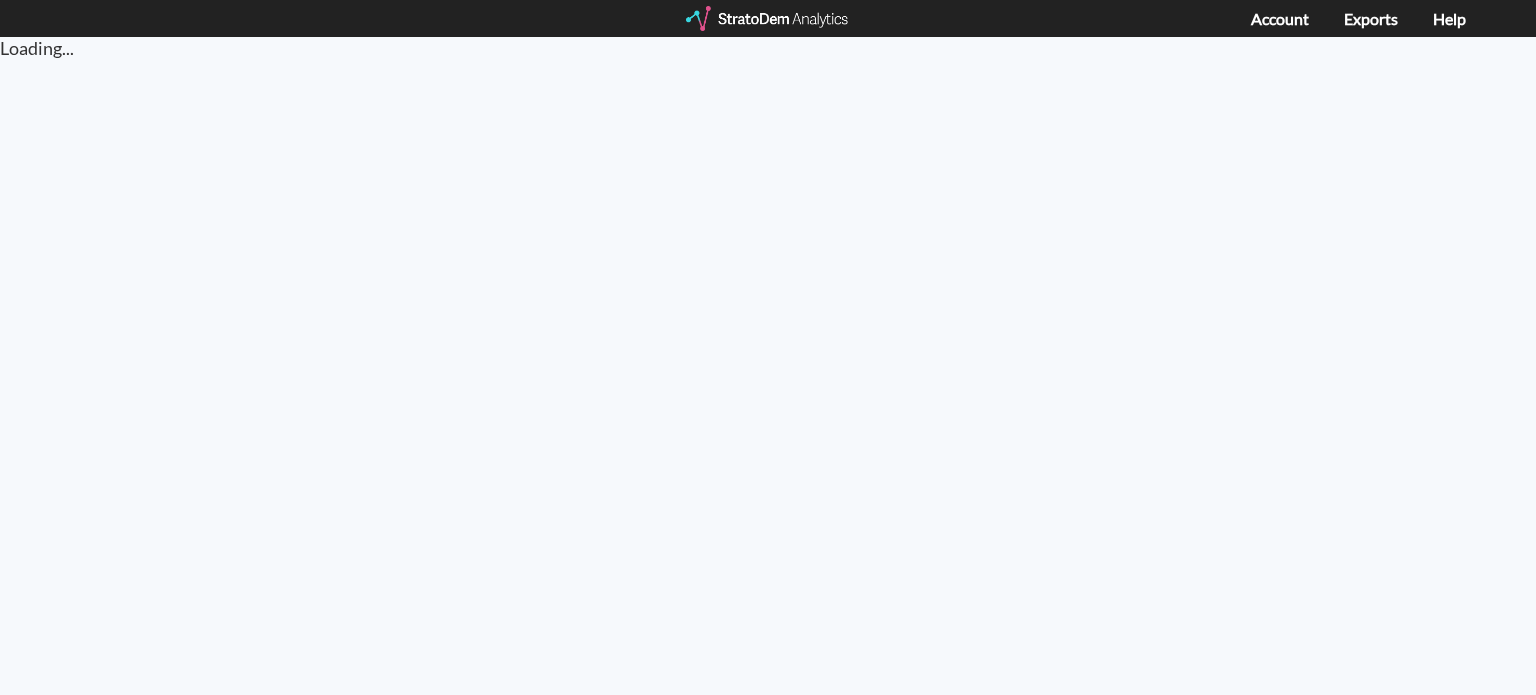 scroll, scrollTop: 0, scrollLeft: 0, axis: both 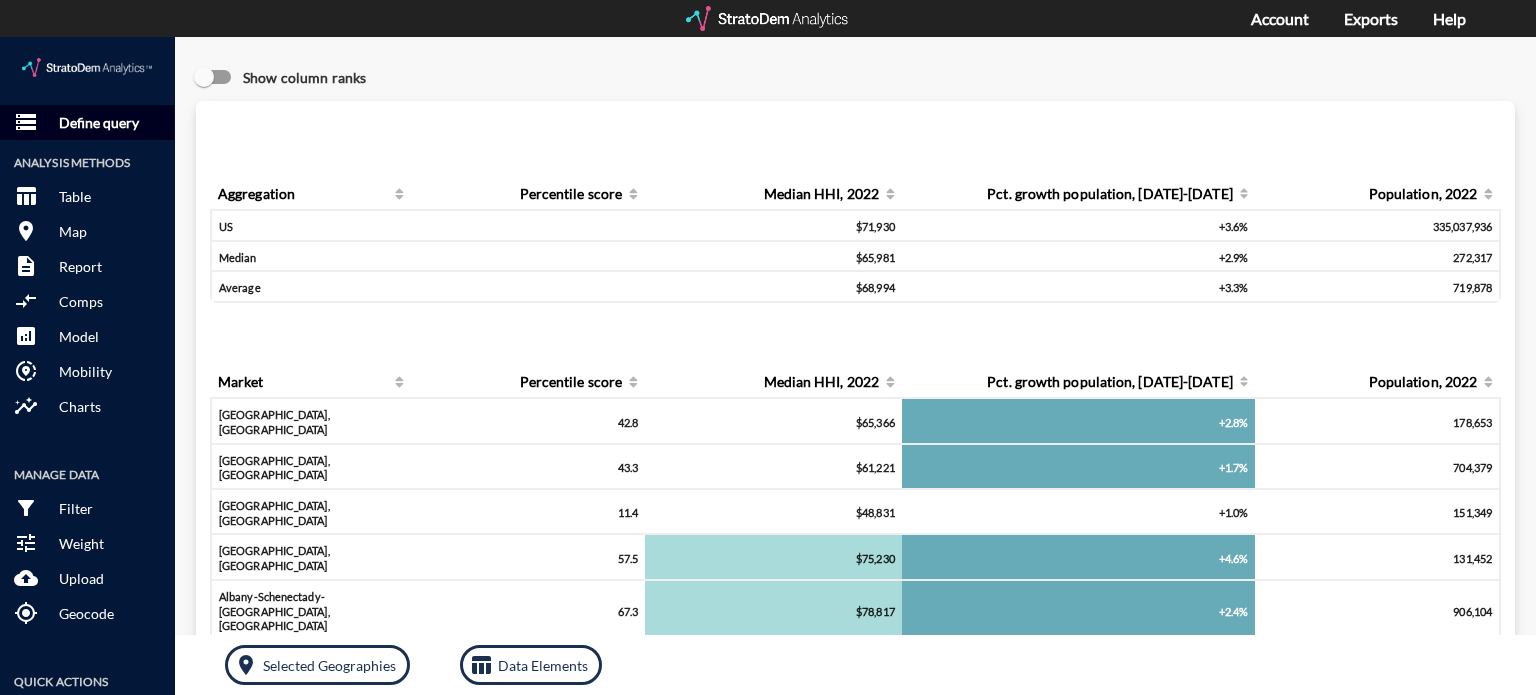 click on "Define query" 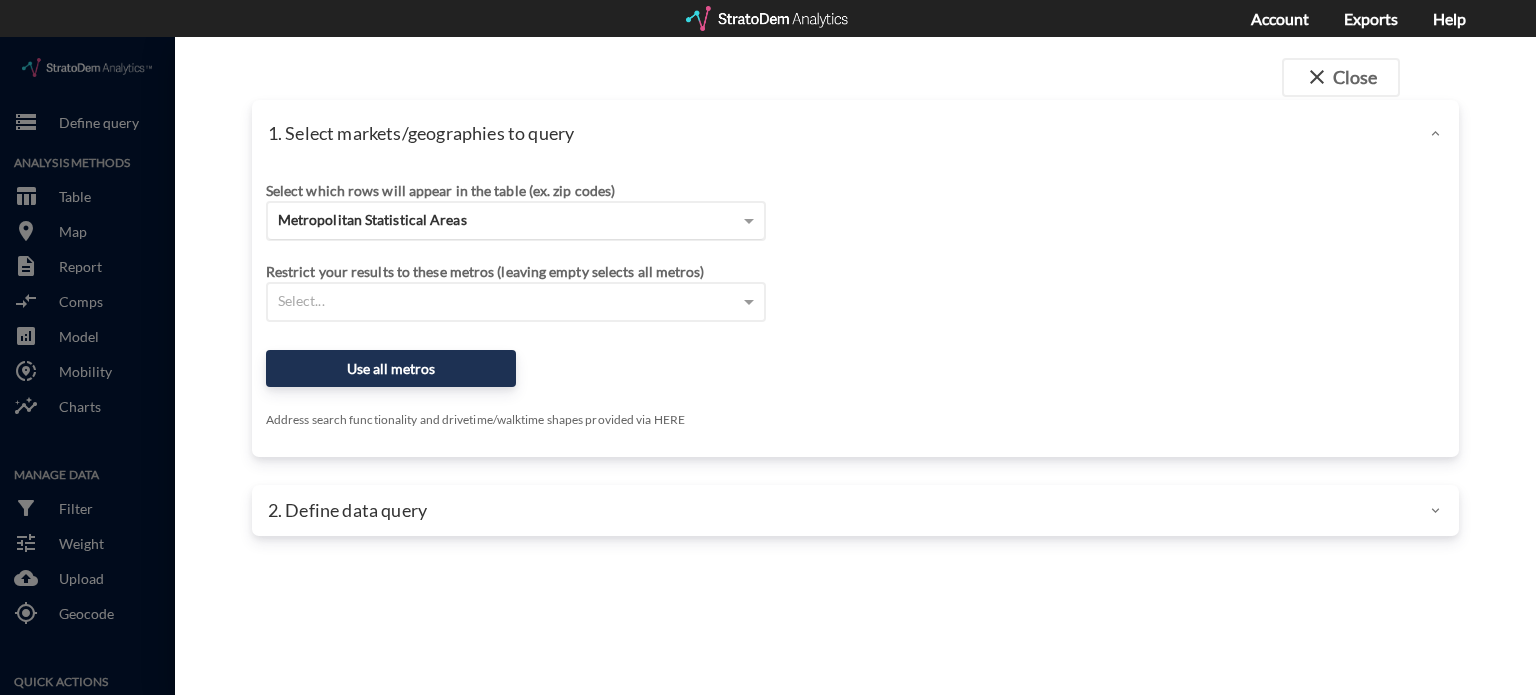 click on "Metropolitan Statistical Areas" 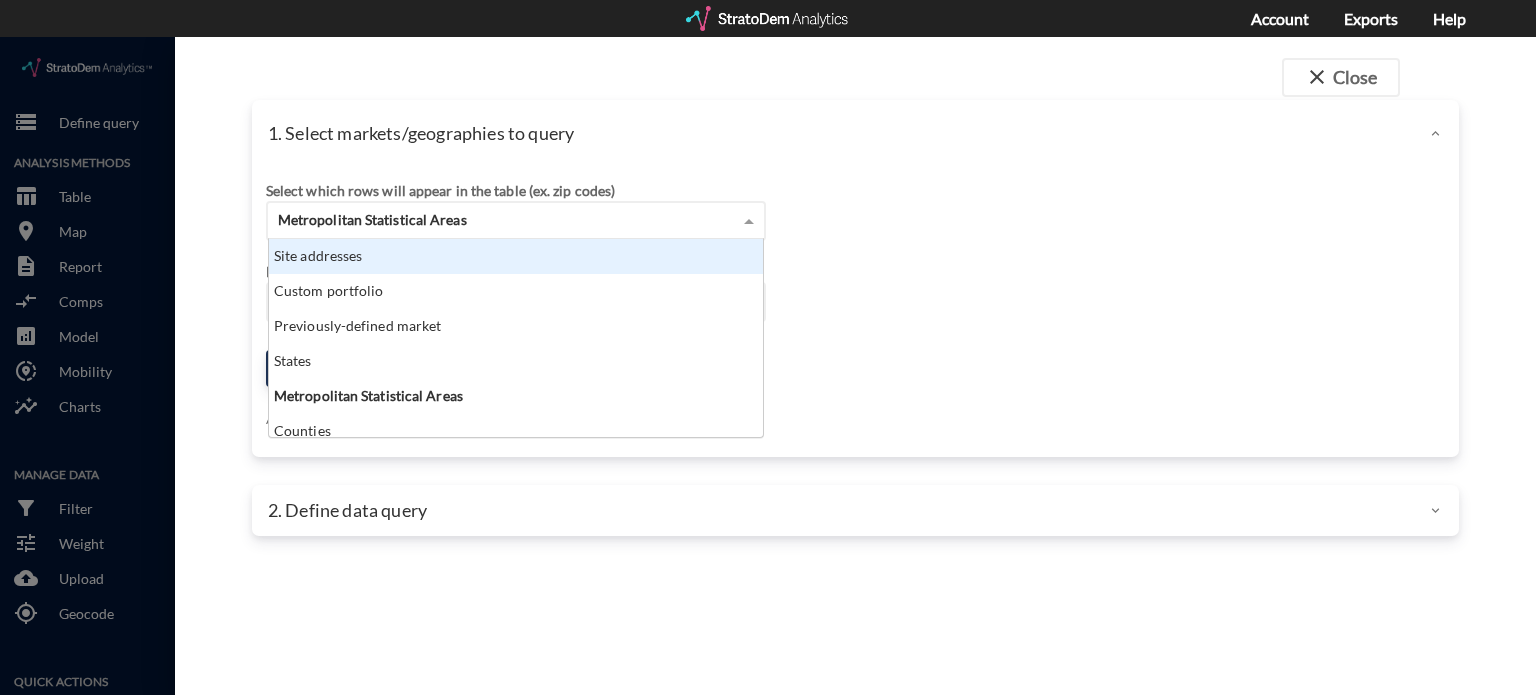 scroll, scrollTop: 16, scrollLeft: 12, axis: both 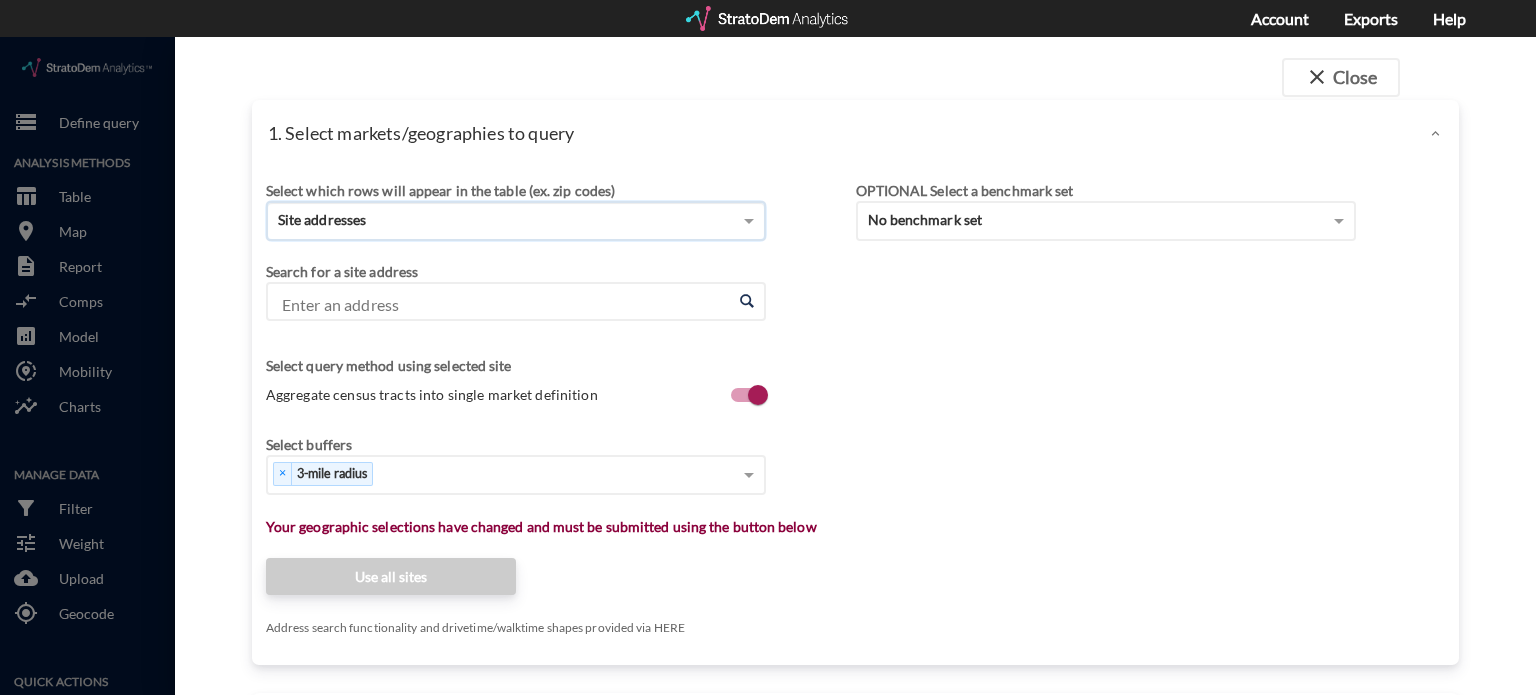 click on "Enter an address" 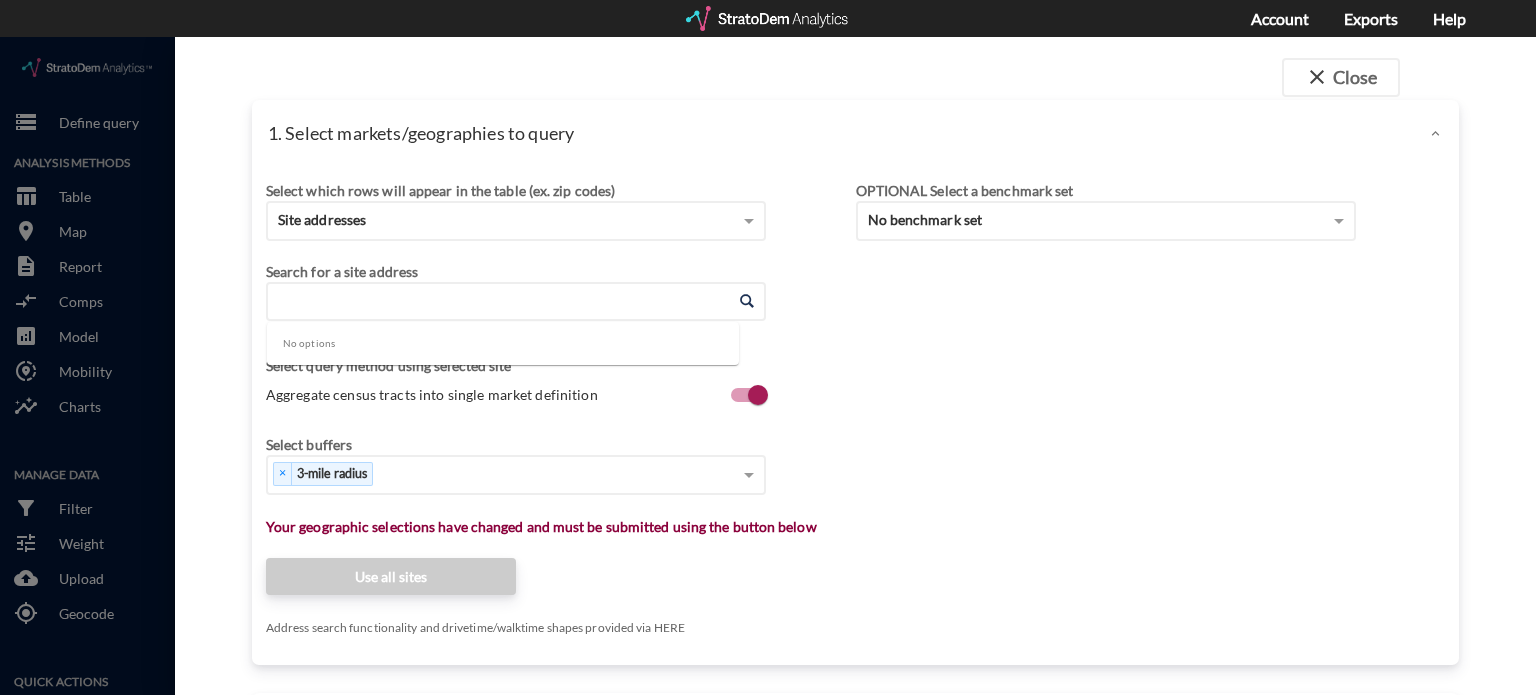 paste on "[STREET_ADDRESS]" 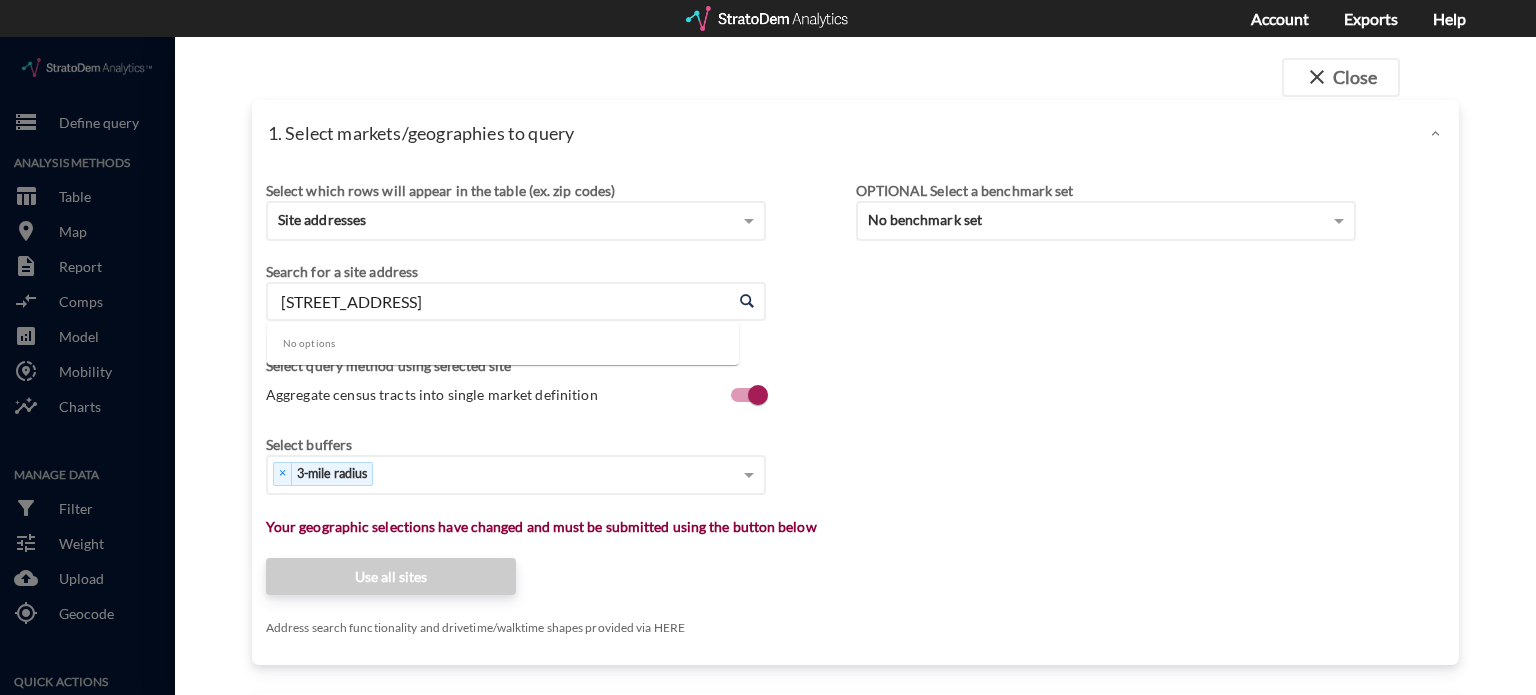 type on "[STREET_ADDRESS]" 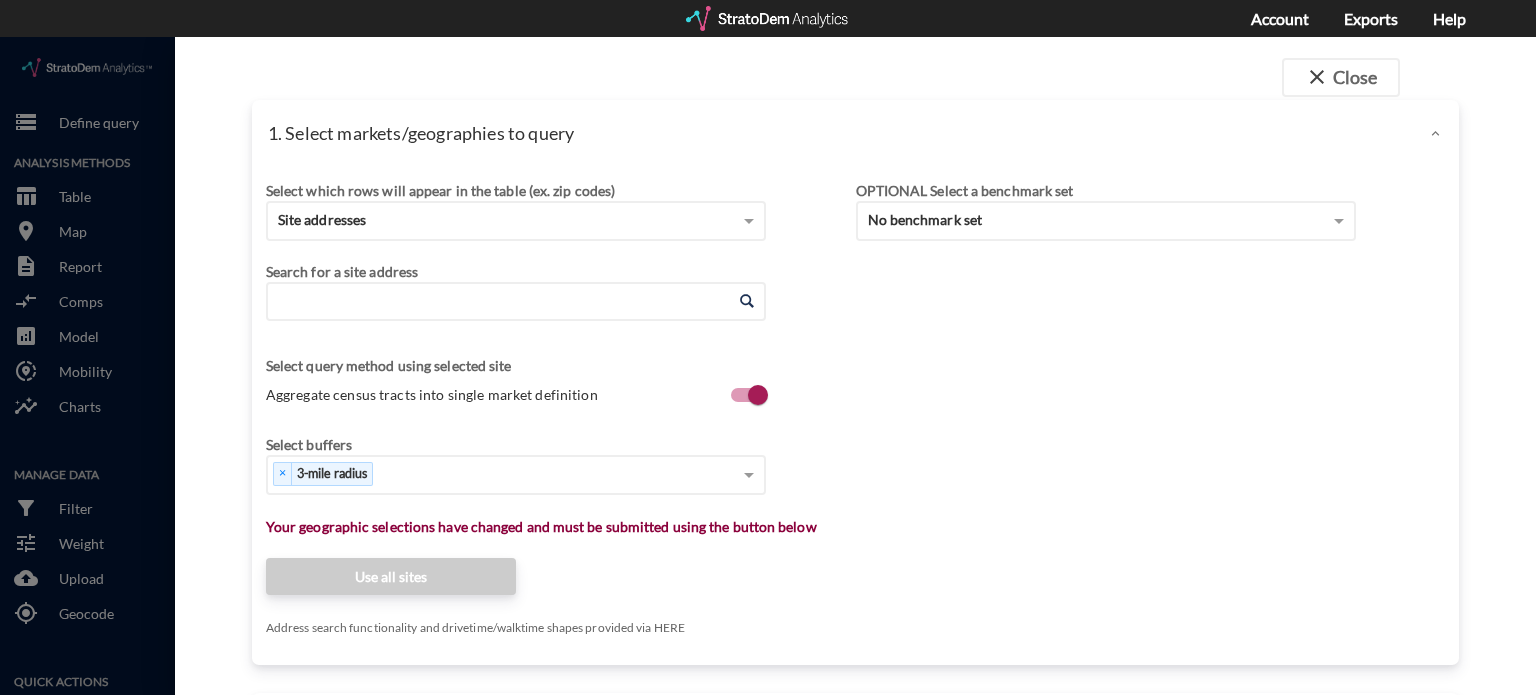 paste on "2000 University Blvd, Round Rock, TX 78665" 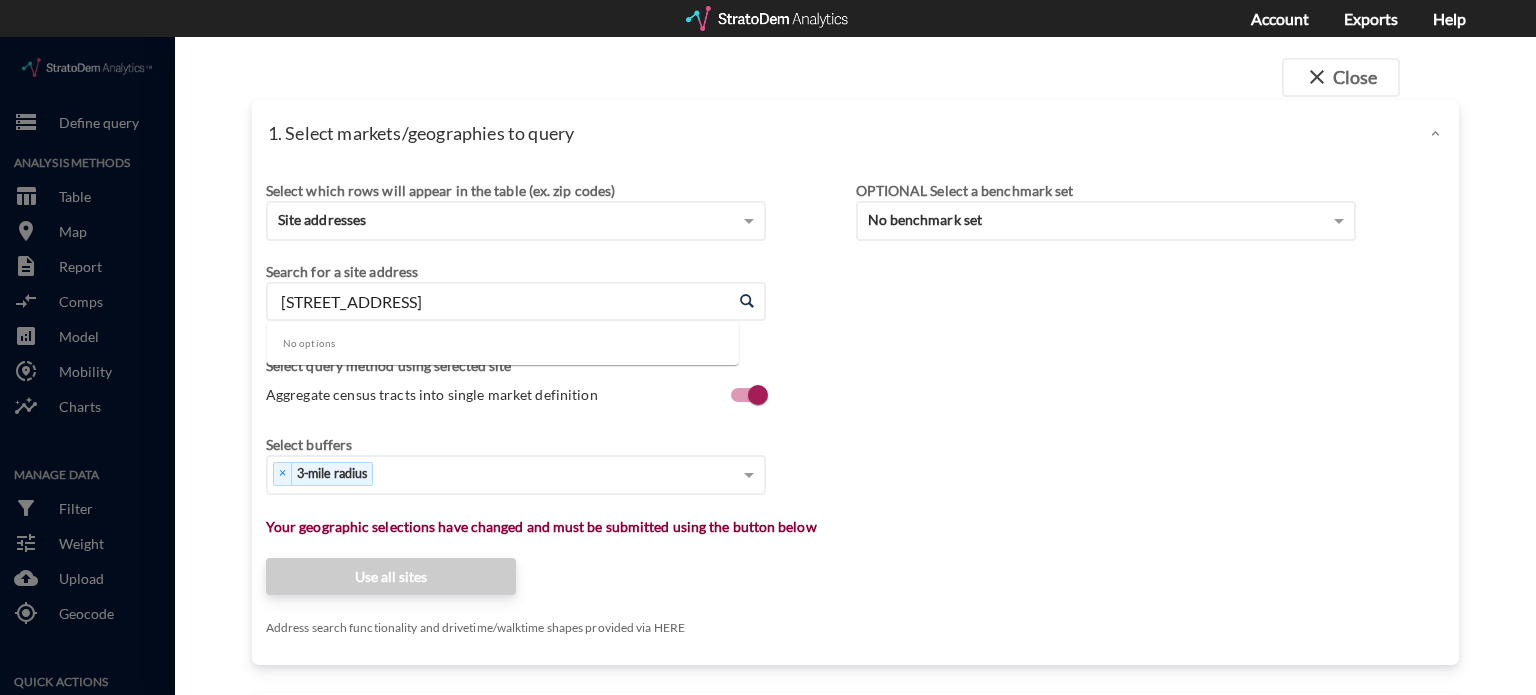 type on "2000 University Blvd, Round Rock, TX 78665" 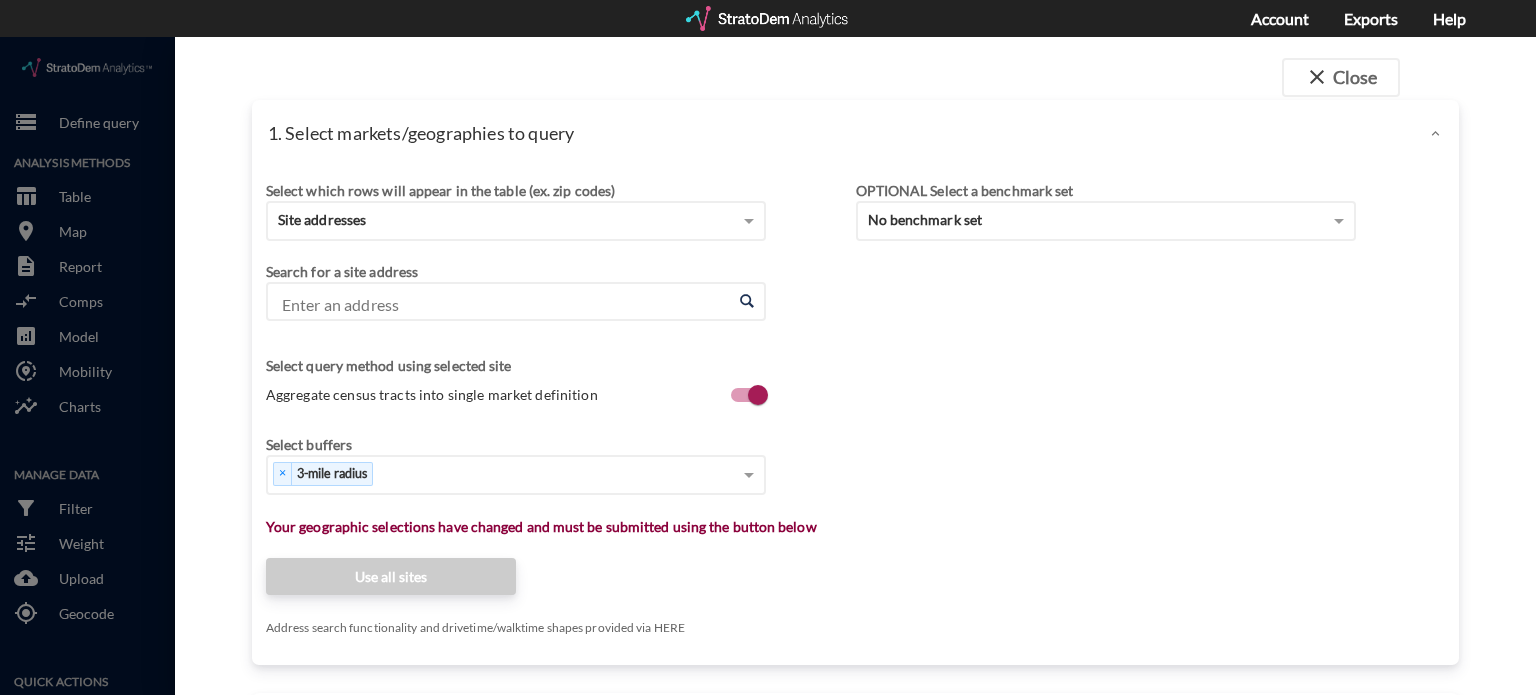 click on "Select which rows will appear in the table (ex. zip codes) Site addresses Select a portfolio Select a market Search for a site address Enter an address Enter an address Select query method using selected site Aggregate census tracts into single market definition Select buffers × 3-mile radius   Select... Restrict your results to these sites (leaving empty selects all sites) Select... Your geographic selections have changed and must be submitted using the button below Use all sites Address search functionality and drivetime/walktime shapes provided via HERE OPTIONAL Select a benchmark set No benchmark set Select a portfolio" 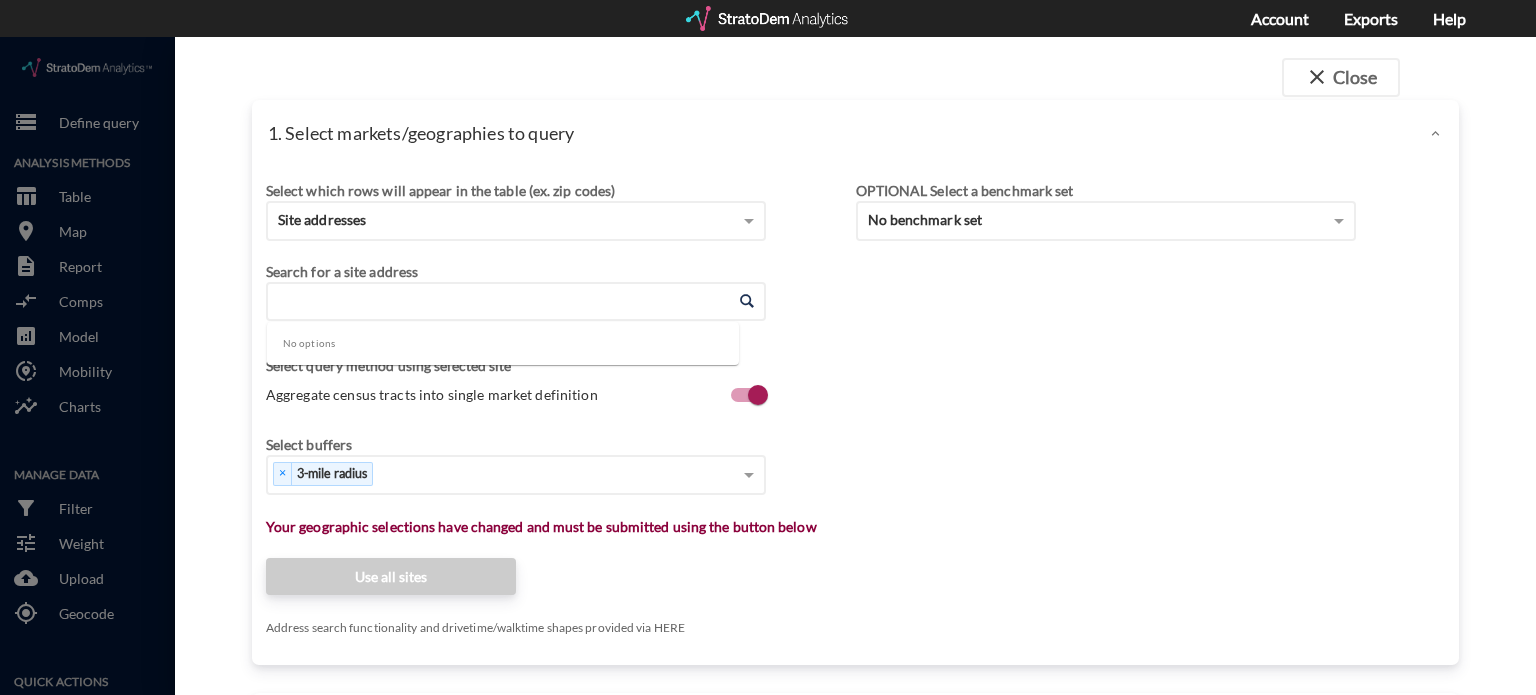 click on "Enter an address" 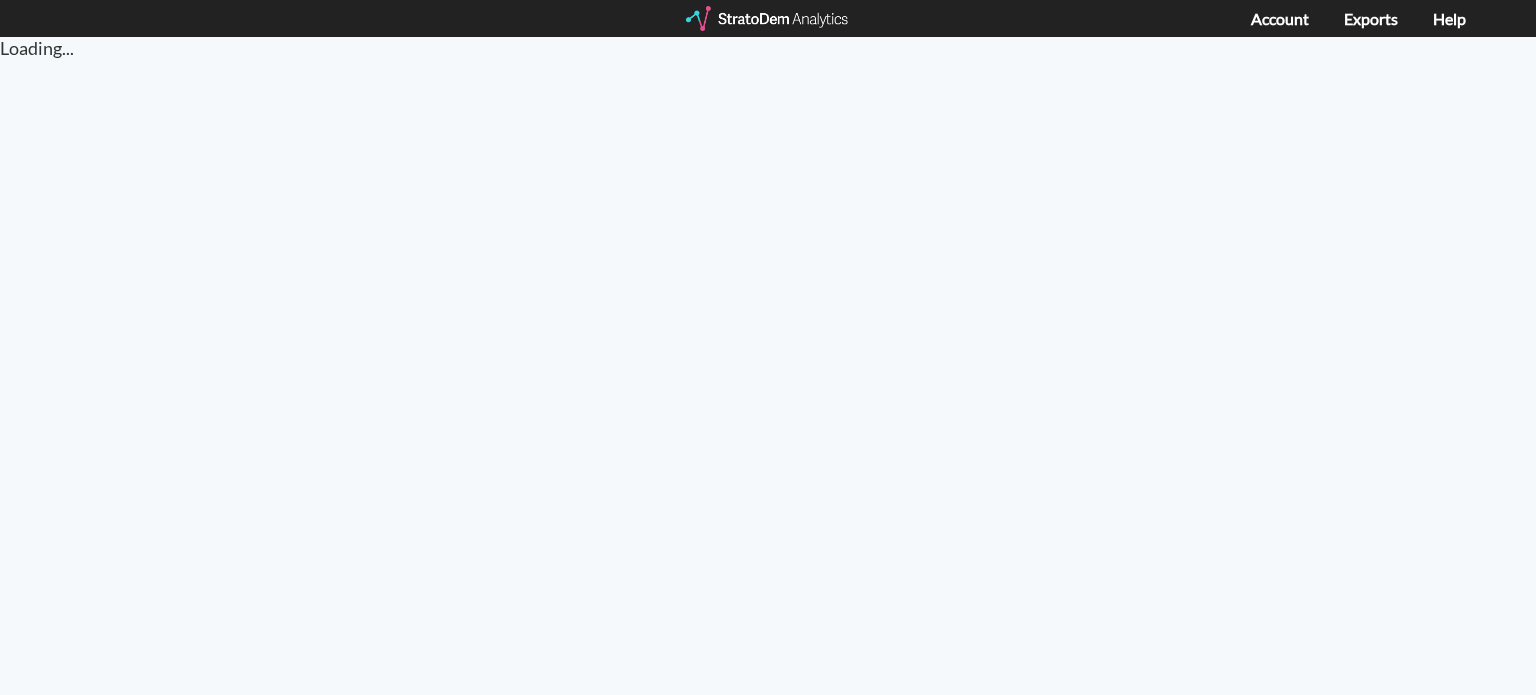 scroll, scrollTop: 0, scrollLeft: 0, axis: both 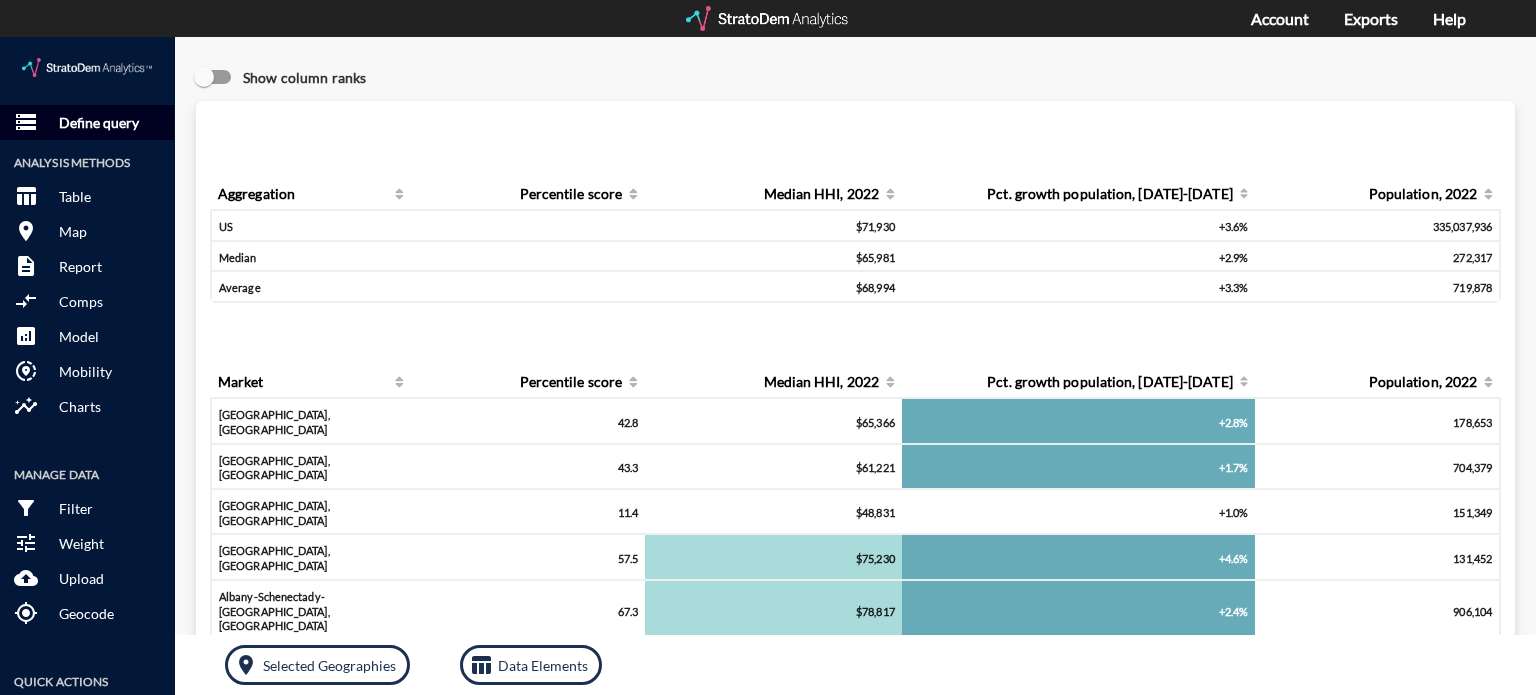 click on "Define query" 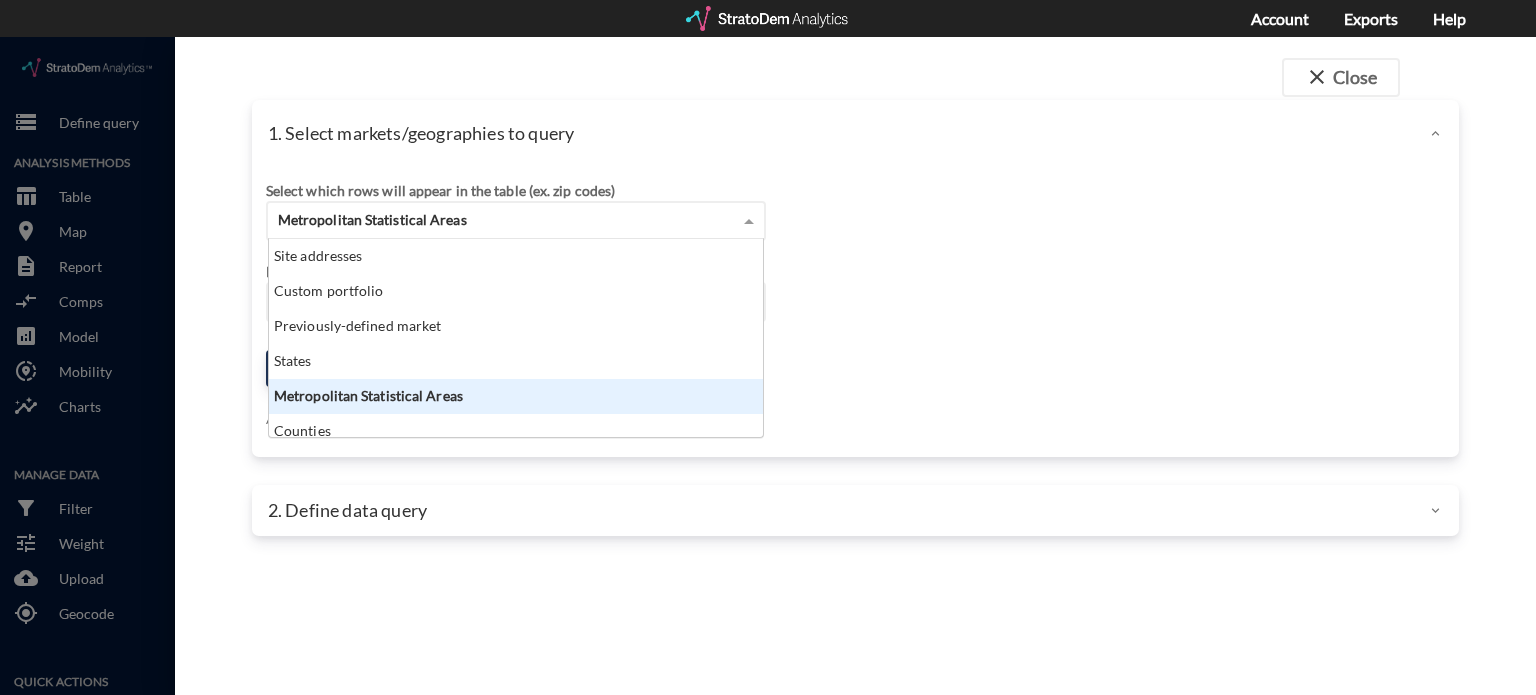 click on "Metropolitan Statistical Areas" 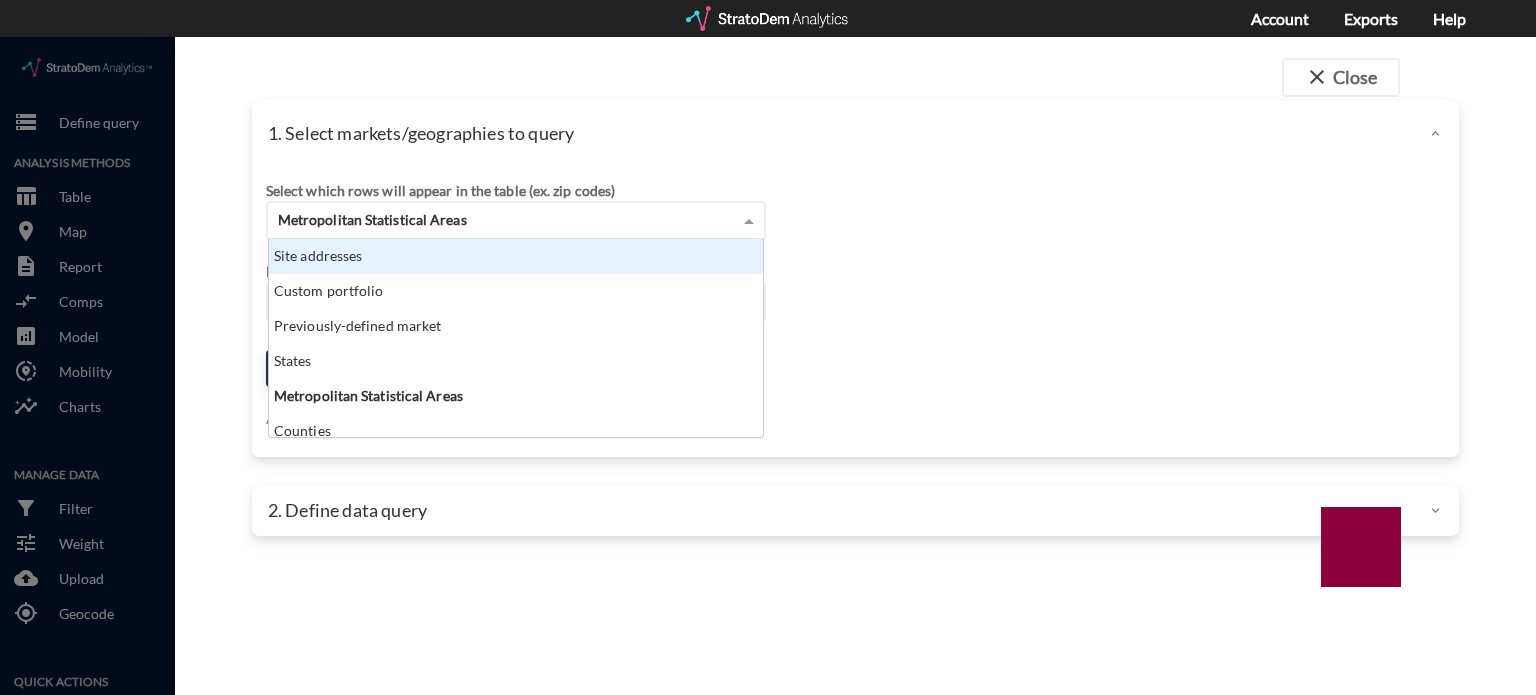 click on "Site addresses" 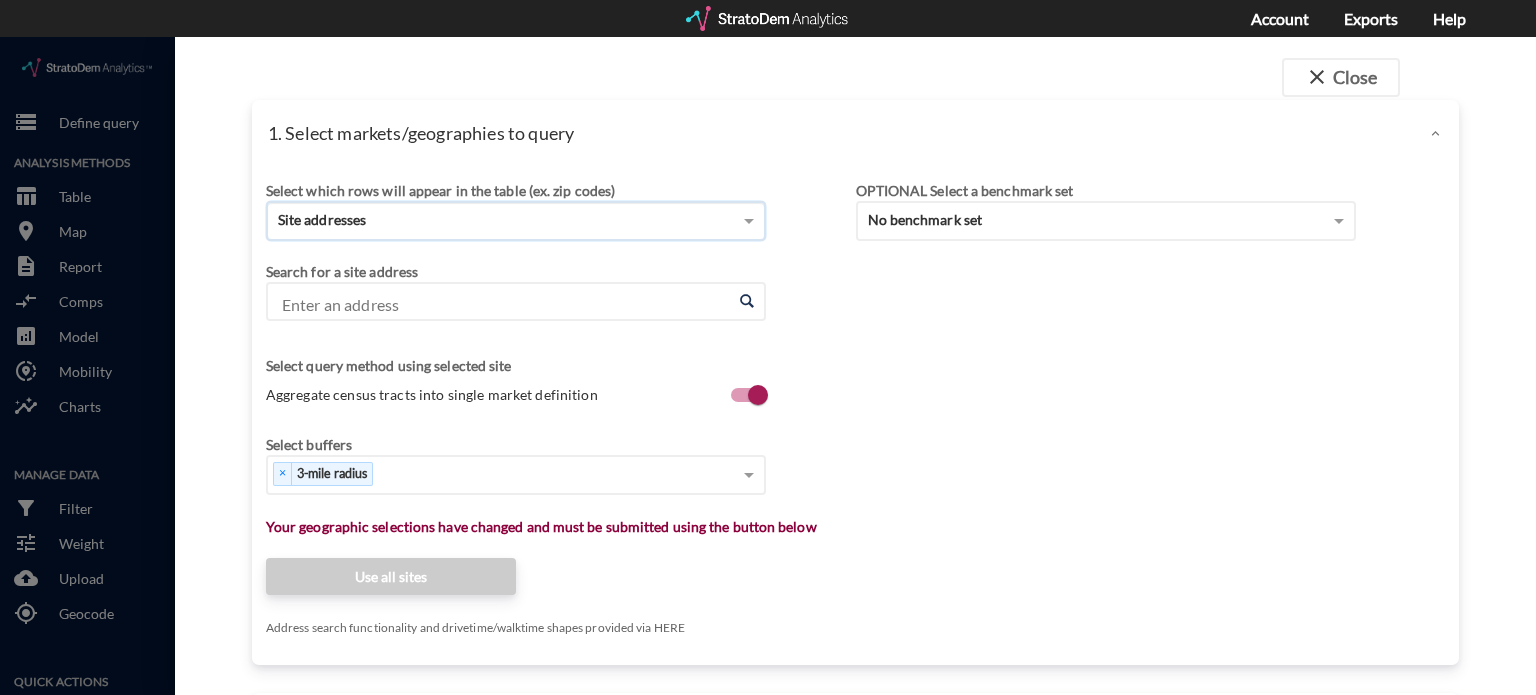 click on "Enter an address" 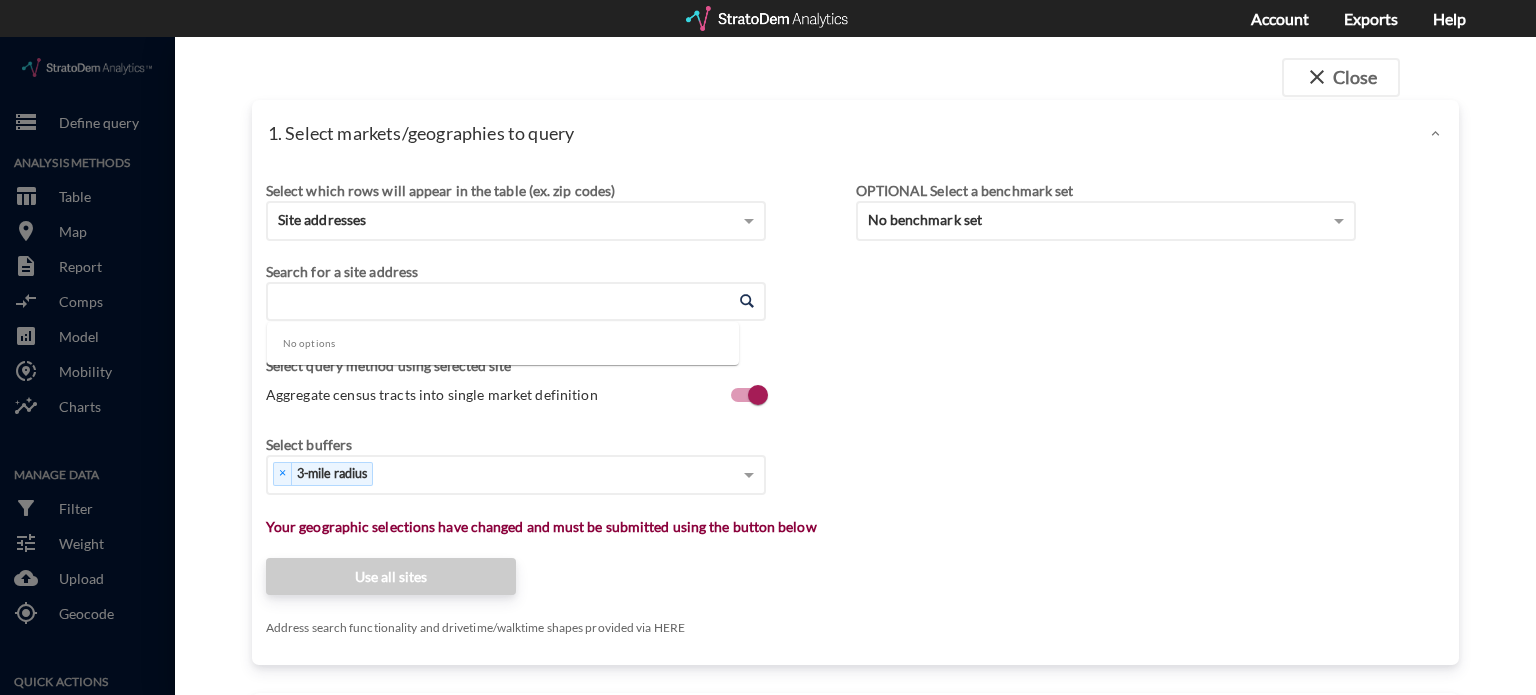 paste on "3360 Westinghouse Rd, Georgetown, TX 78626" 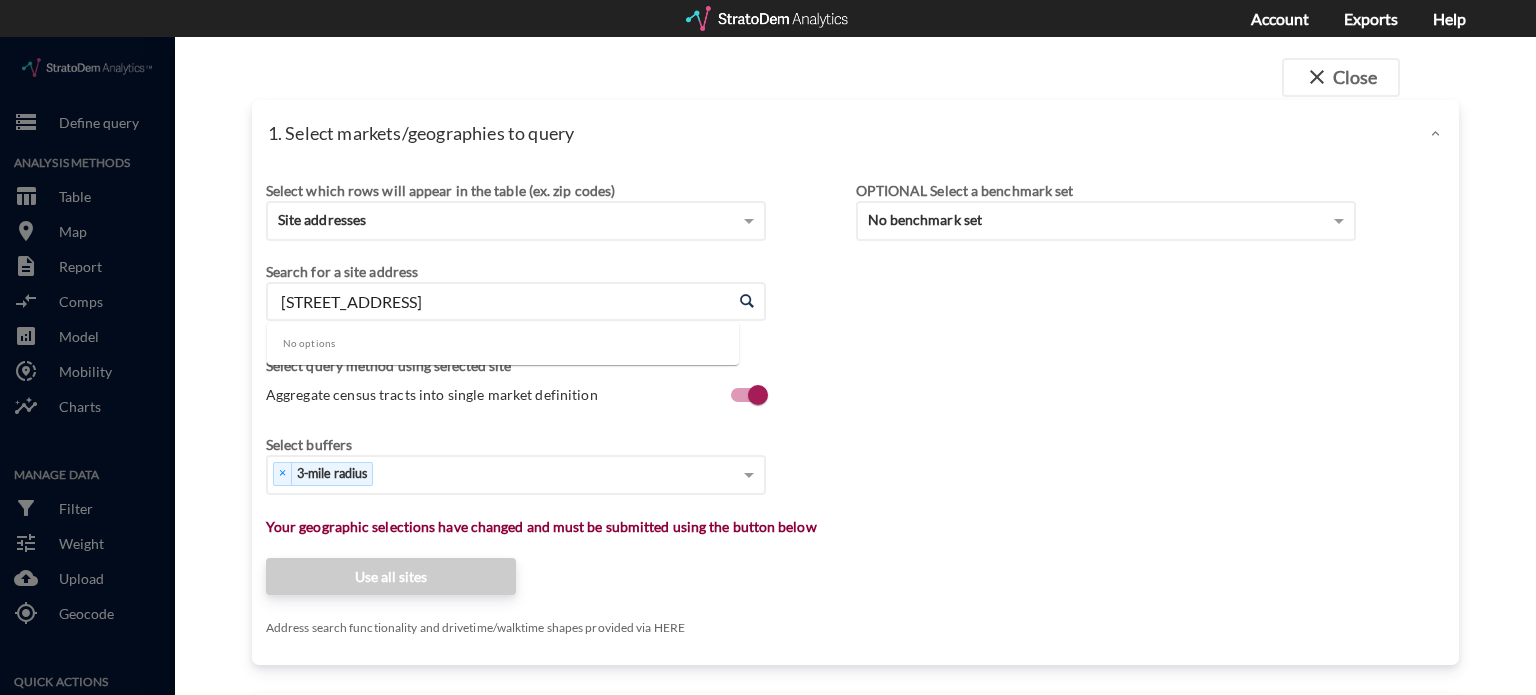 type on "3360 Westinghouse Rd, Georgetown, TX 78626" 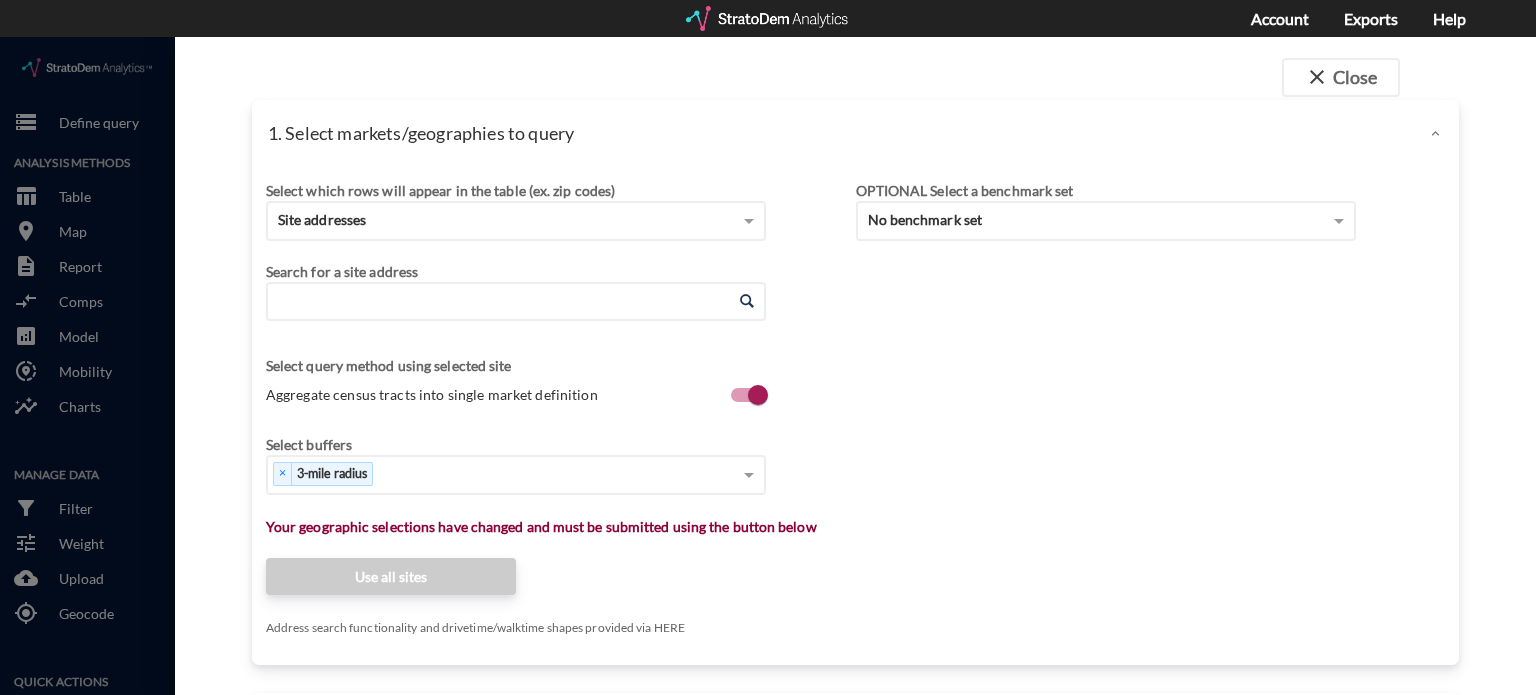 paste on "209 Simba St, Georgetown, TX 78626" 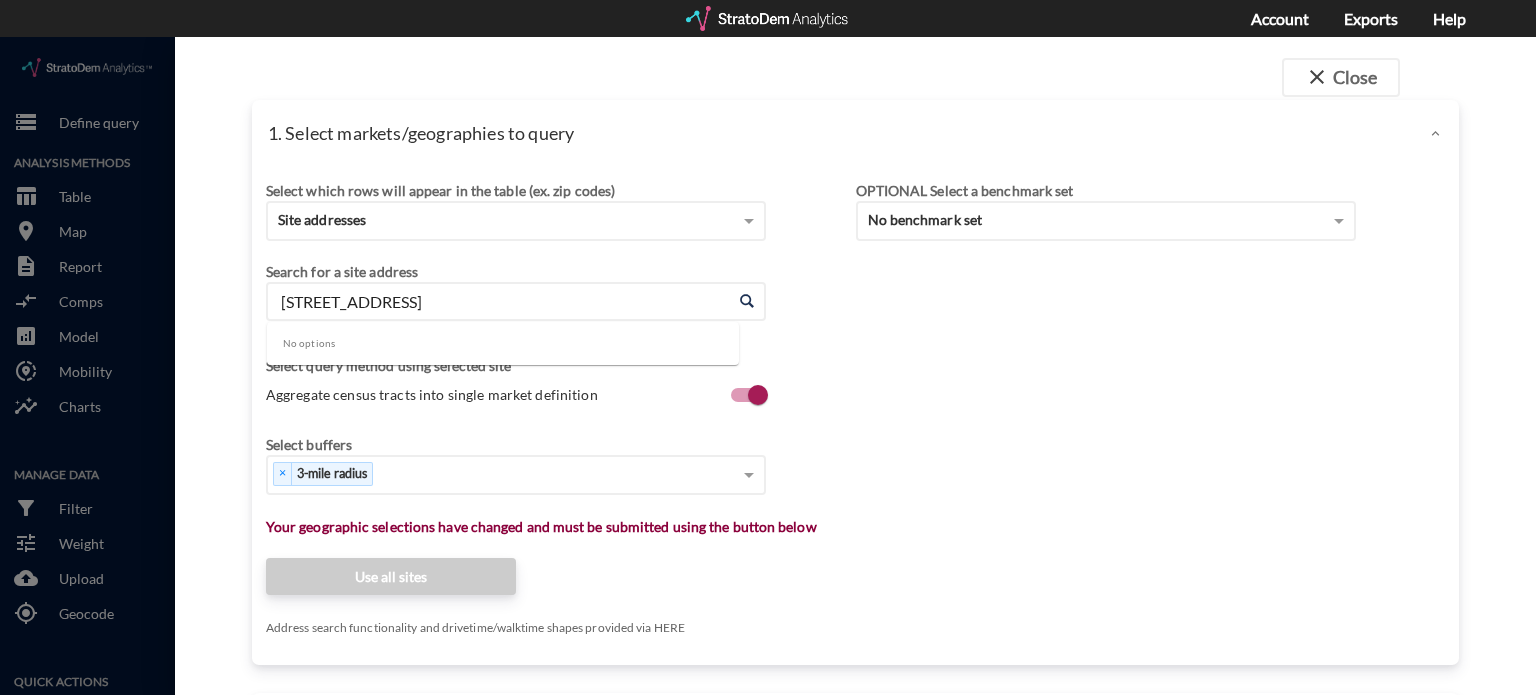 click on "209 Simba St, Georgetown, TX 78626" 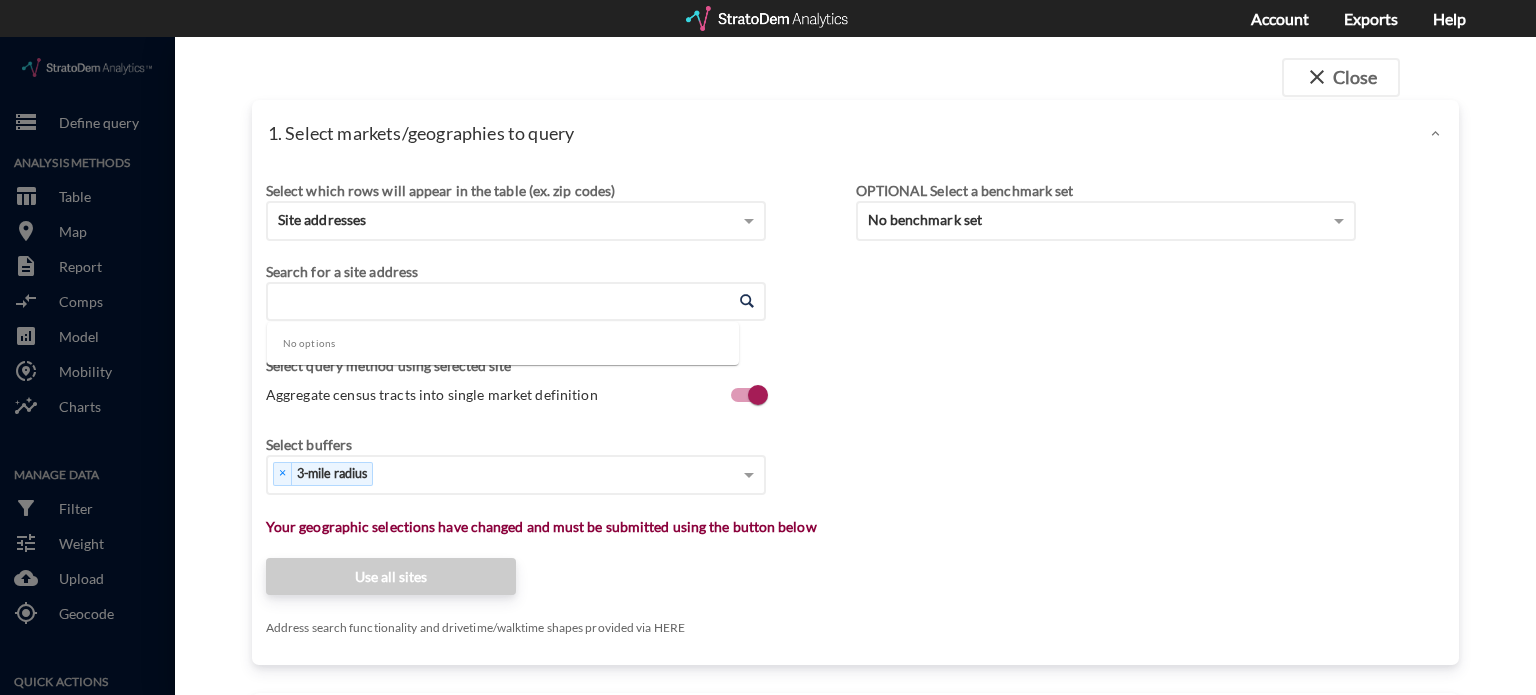 click on "Select which rows will appear in the table (ex. zip codes) Site addresses Select a portfolio Select a market Search for a site address Enter an address Enter an address Select query method using selected site Aggregate census tracts into single market definition Select buffers × 3-mile radius   Select... Restrict your results to these sites (leaving empty selects all sites) Select... Your geographic selections have changed and must be submitted using the button below Use all sites Address search functionality and drivetime/walktime shapes provided via HERE OPTIONAL Select a benchmark set No benchmark set Select a portfolio" 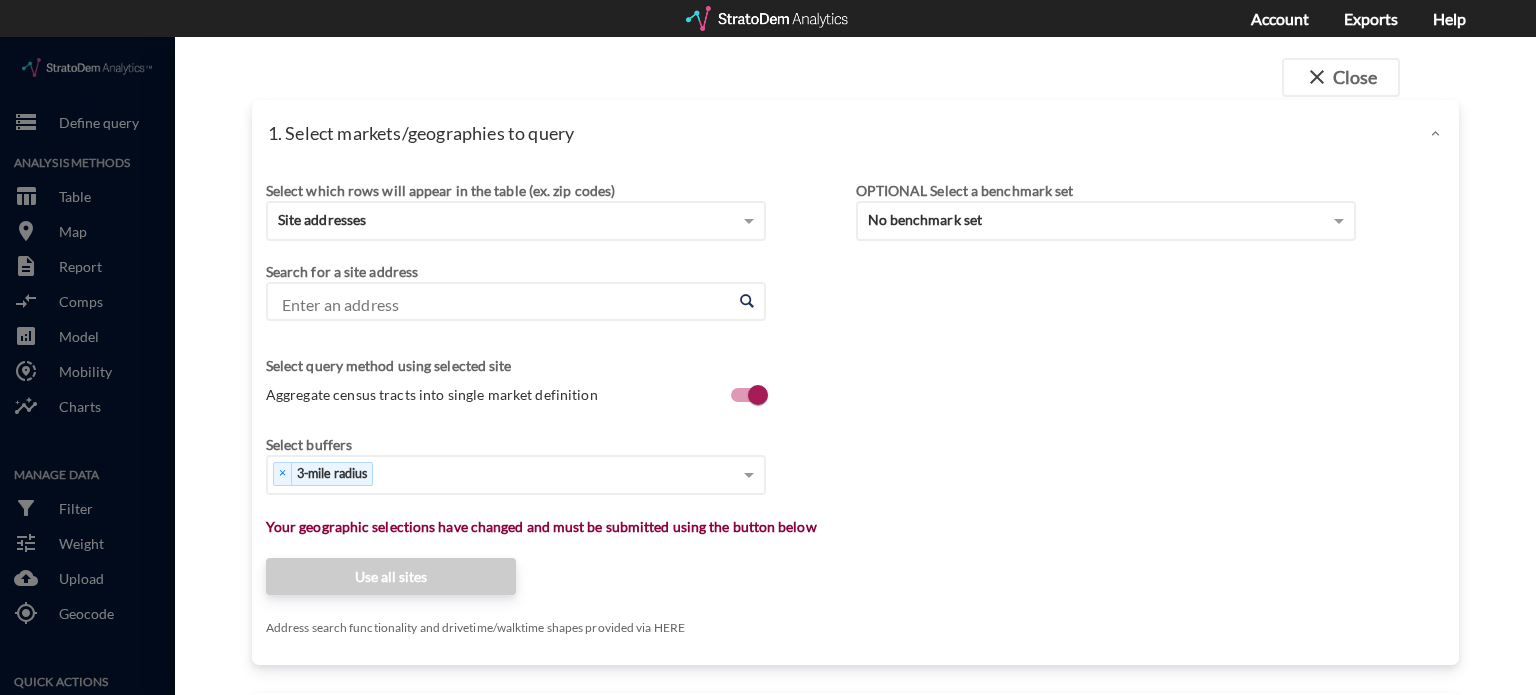 click 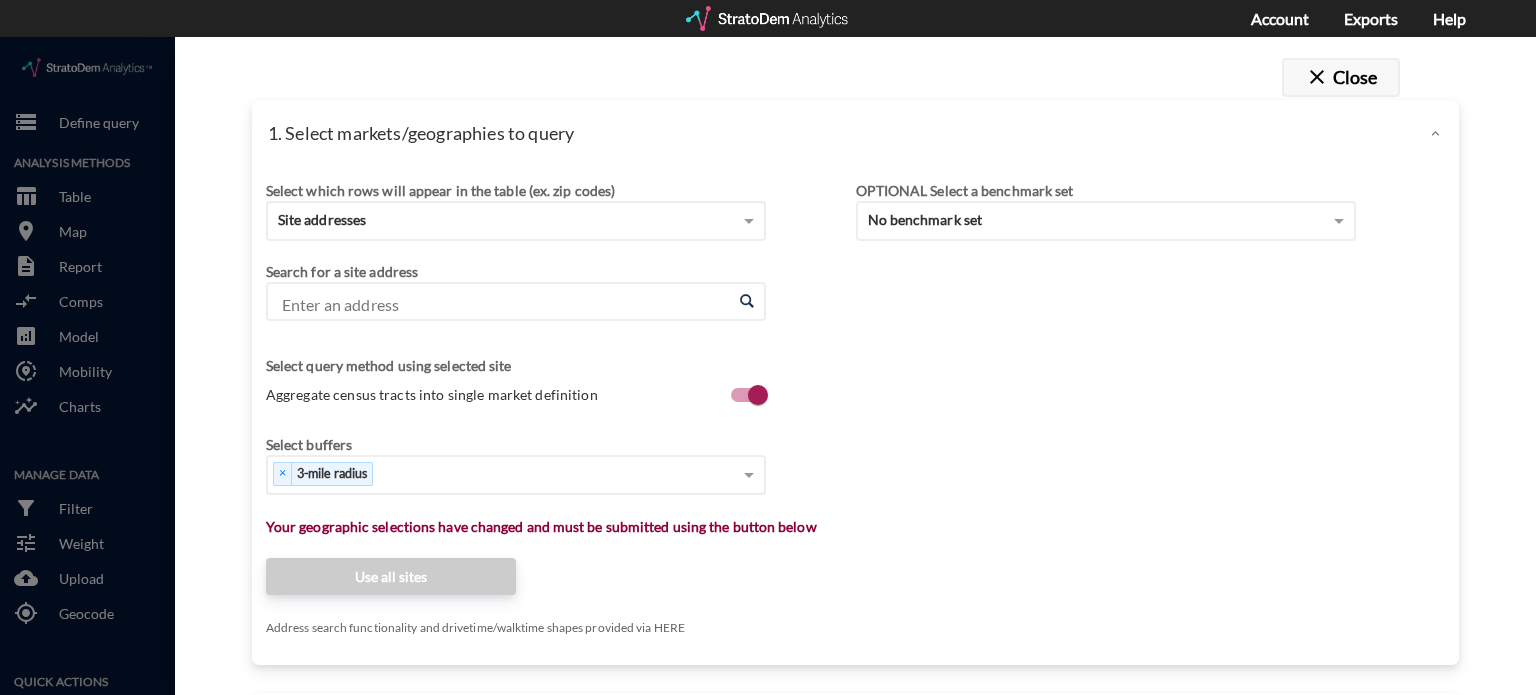 click on "close" 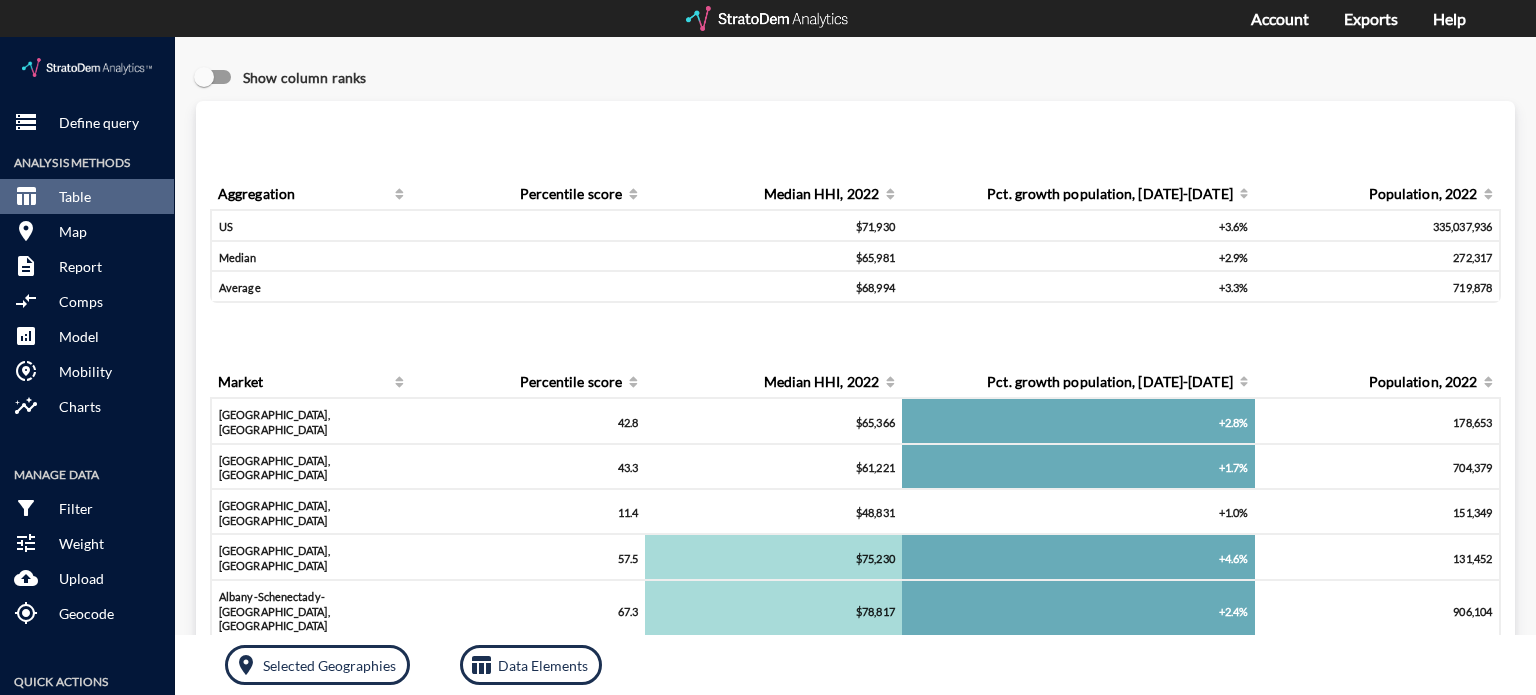 click on "Query progress Aggregation Percentile score Median HHI, 2022 Pct. growth population, 2022-2027 Population, 2022 US $71,930 +3.6% 335,037,936 Median $65,981 +2.9% 272,317 Average $68,994 +3.3% 719,878 Market Percentile score Median HHI, 2022 Pct. growth population, 2022-2027 Population, 2022 Abilene, TX 42.8 $65,366 +2.8% 178,653 Akron, OH 43.3 $61,221 +1.7% 704,379 Albany, GA 11.4 $48,831 +1.0% 151,349 Albany, OR 57.5 $75,230 +4.6% 131,452 Albany-Schenectady-Troy, NY 67.3 $78,817 +2.4% 906,104 Albuquerque, NM 58.2 $63,862 +3.0% 925,297 Alexandria, LA 20.8 $59,354 +1.3% 151,631 Allentown-Bethlehem-Easton, PA-NJ 67.6 $73,096 +3.0% 873,001 Altoona, PA 13.2 $58,578 +0.1% 122,193 Amarillo, TX 48.0 $60,258 +3.9% 272,317 Ames, IA 31.7 $69,881 +1.9% 99,996 Anaheim-Santa Ana-Irvine, CA 82.1 $102,858 +3.0% 3,194,064 Anchorage, AK 73.7 $79,643 +4.3% 402,807 Ann Arbor, MI 56.5 $80,142 +1.9% 372,148 Anniston-Oxford-Jacksonville, AL 15.8 $57,768 +1.5% 116,667 1  /  27" 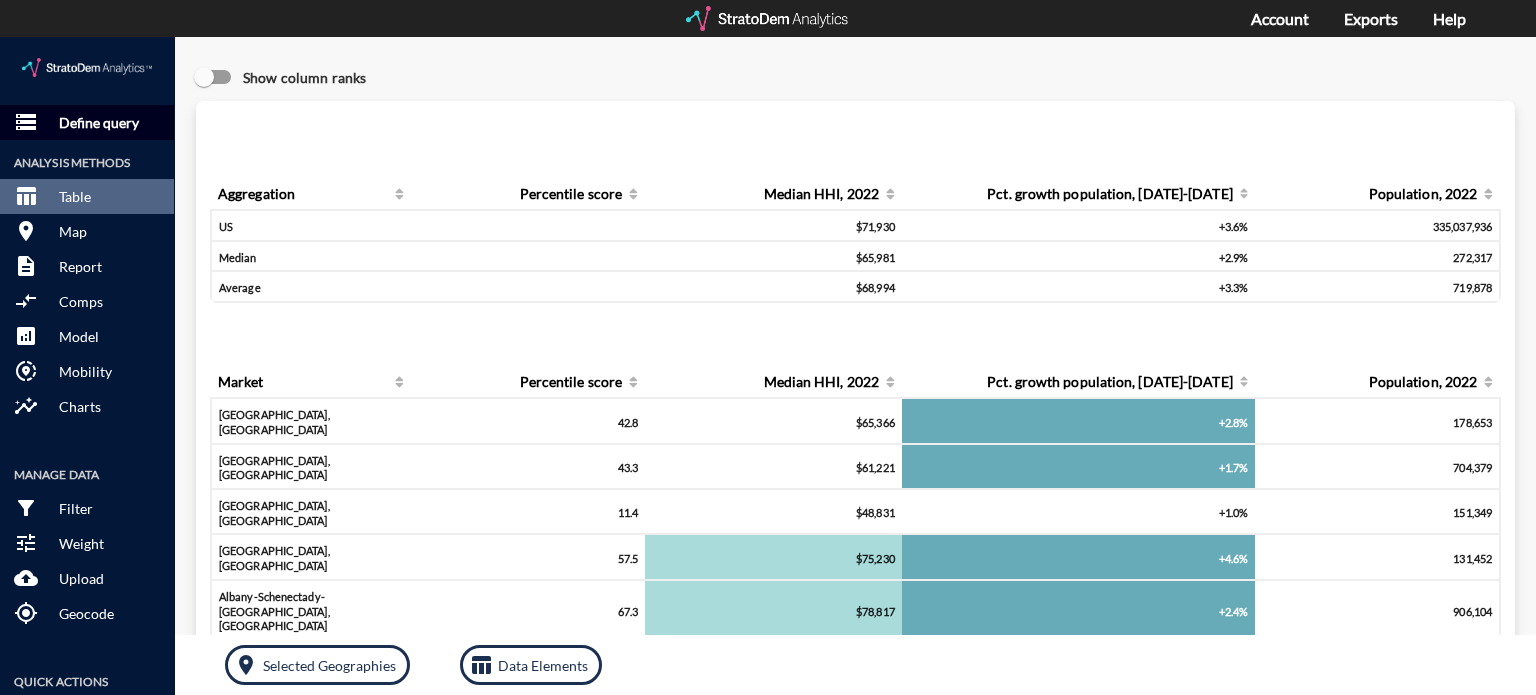 drag, startPoint x: 107, startPoint y: 110, endPoint x: 805, endPoint y: 6, distance: 705.7053 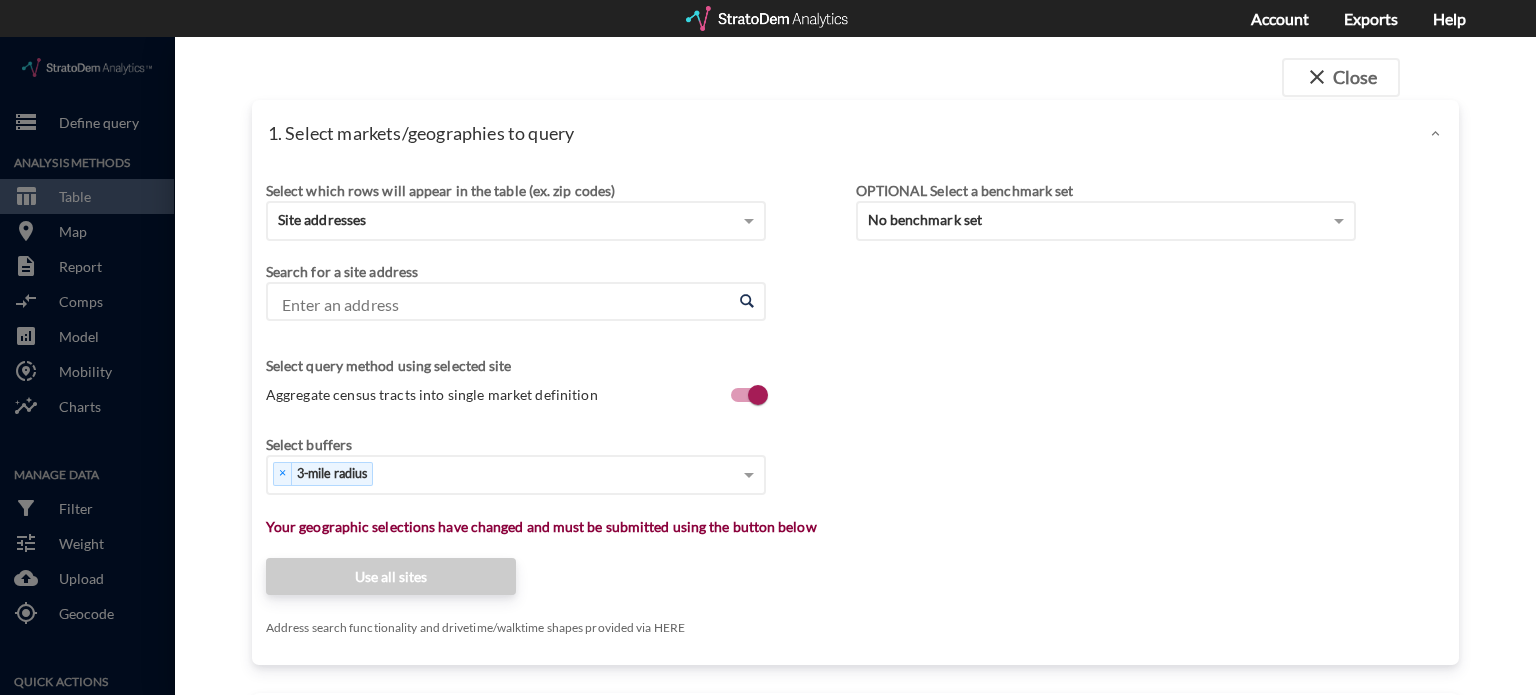 click on "Enter an address" 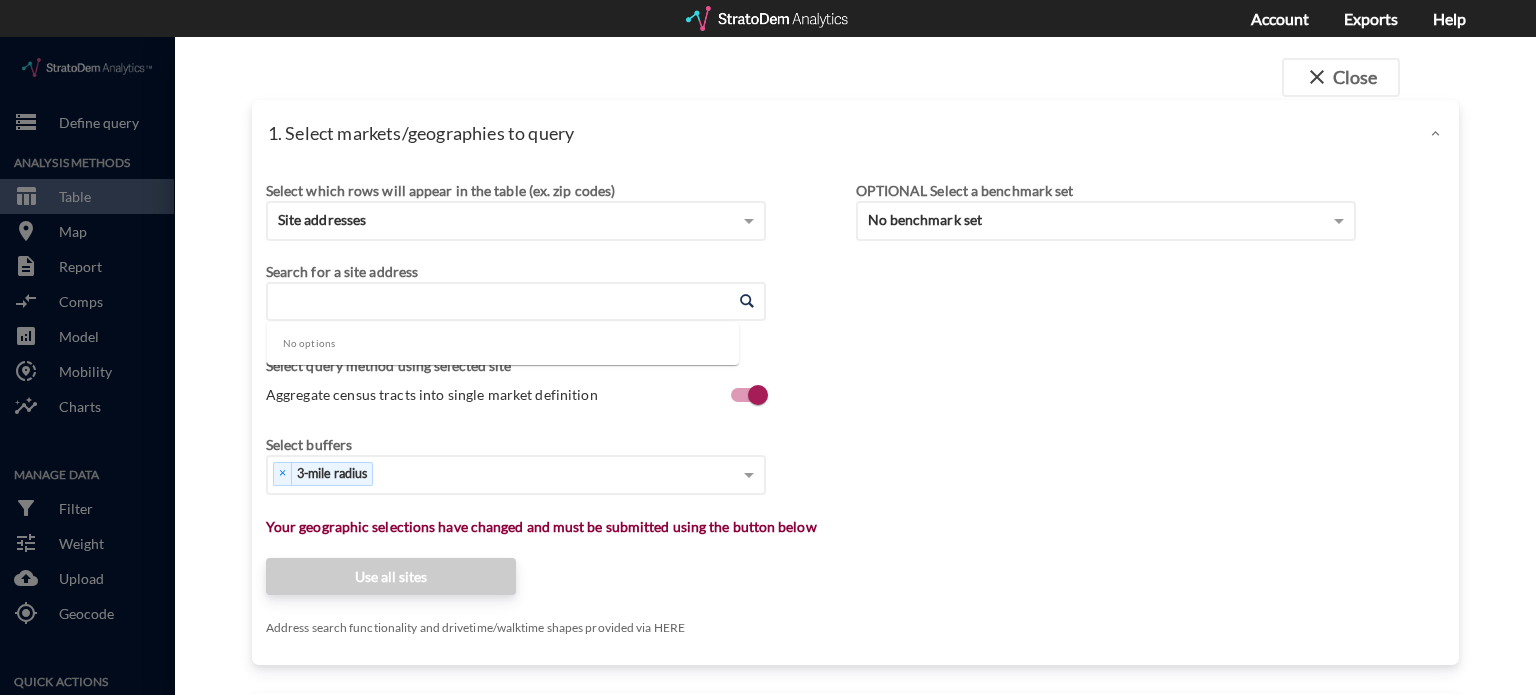 paste on "1070 Westinghouse Rd, Georgetown, TX 78626" 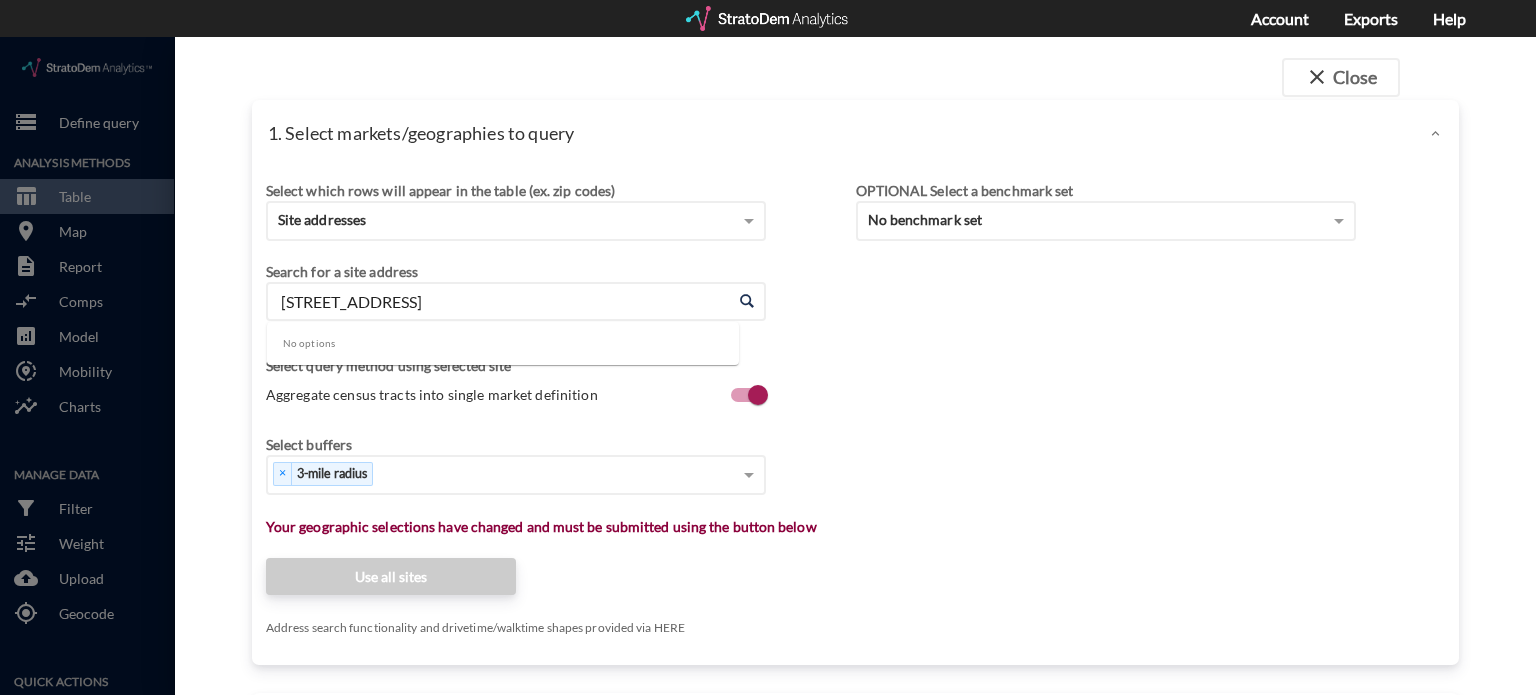 type on "1070 Westinghouse Rd, Georgetown, TX 78626" 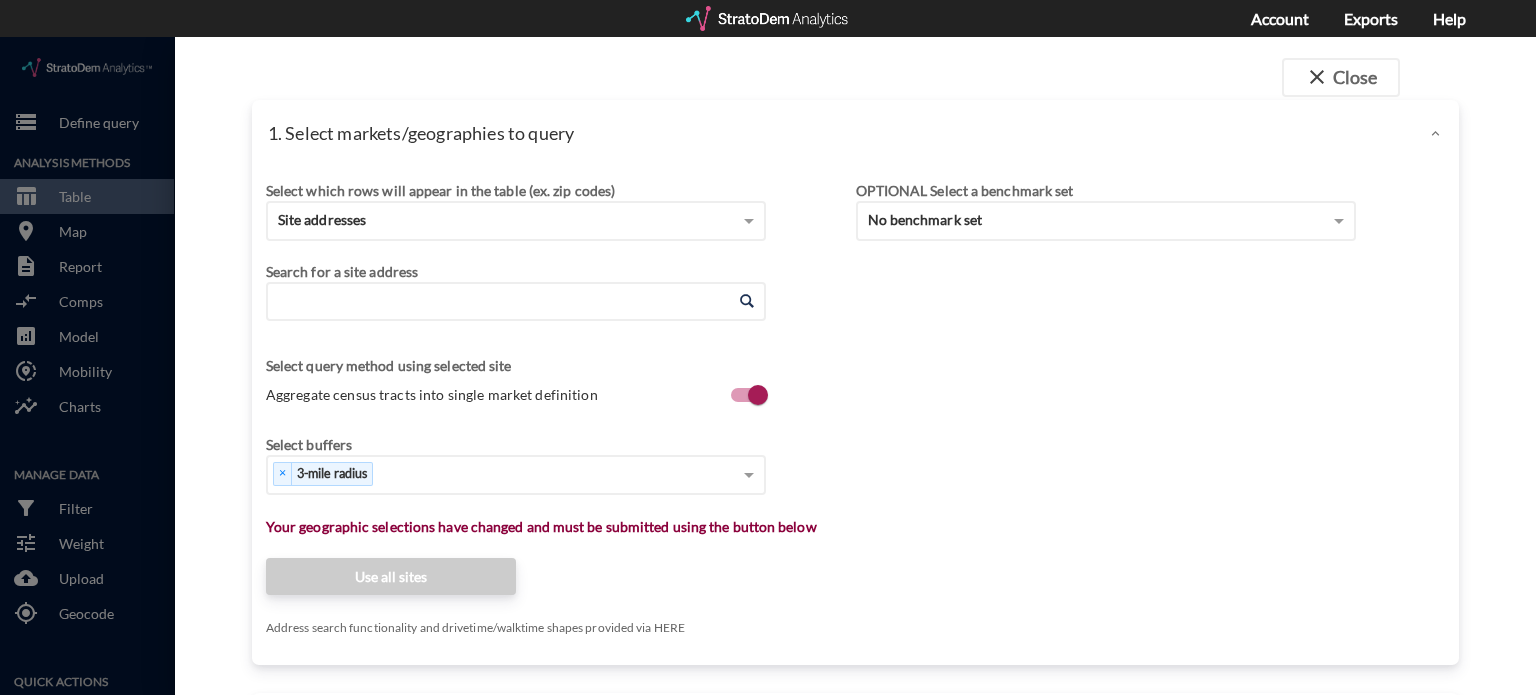 paste on "1015 Plateau Trail, Georgetown, TX 78626" 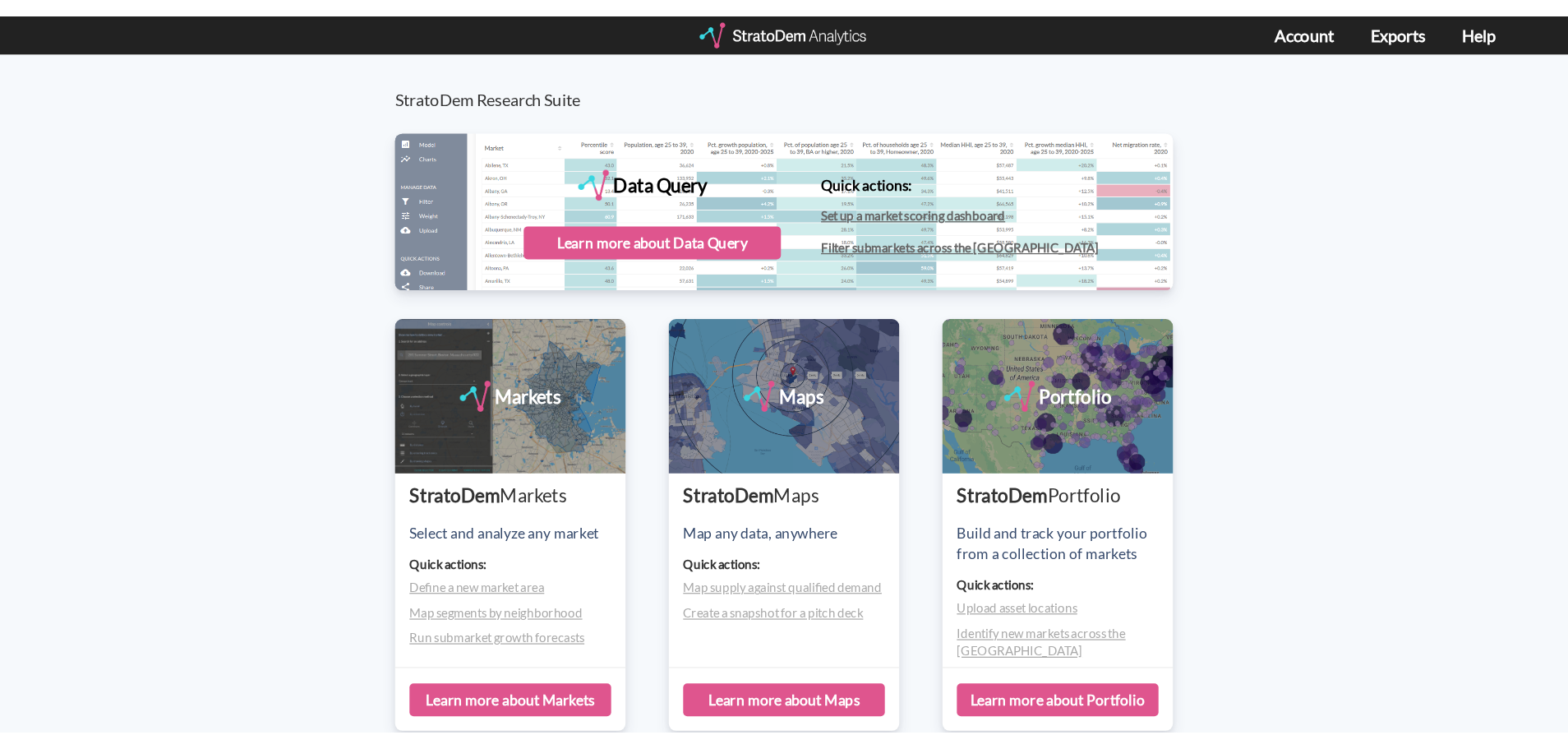 scroll, scrollTop: 0, scrollLeft: 0, axis: both 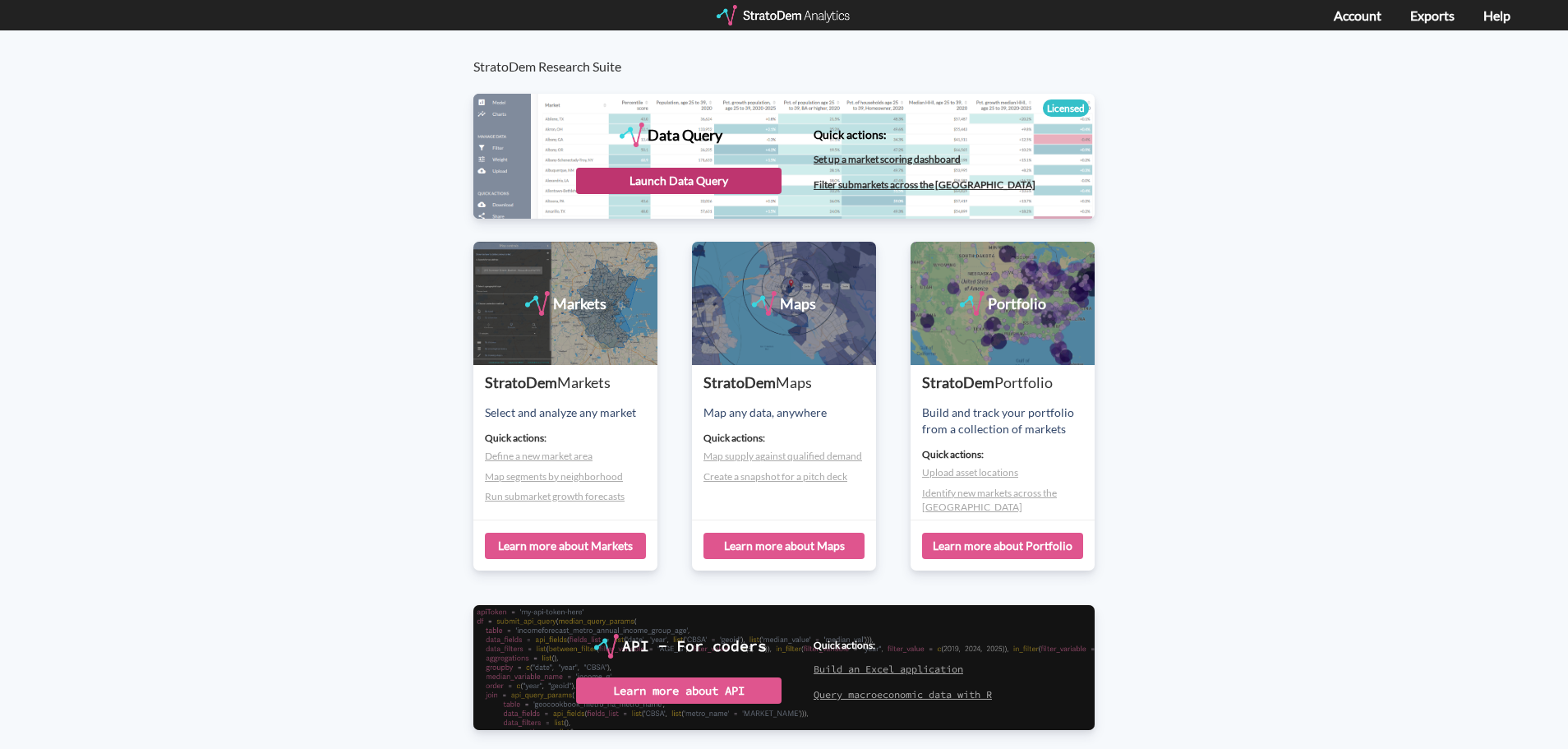 click on "Launch Data Query" at bounding box center (679, 181) 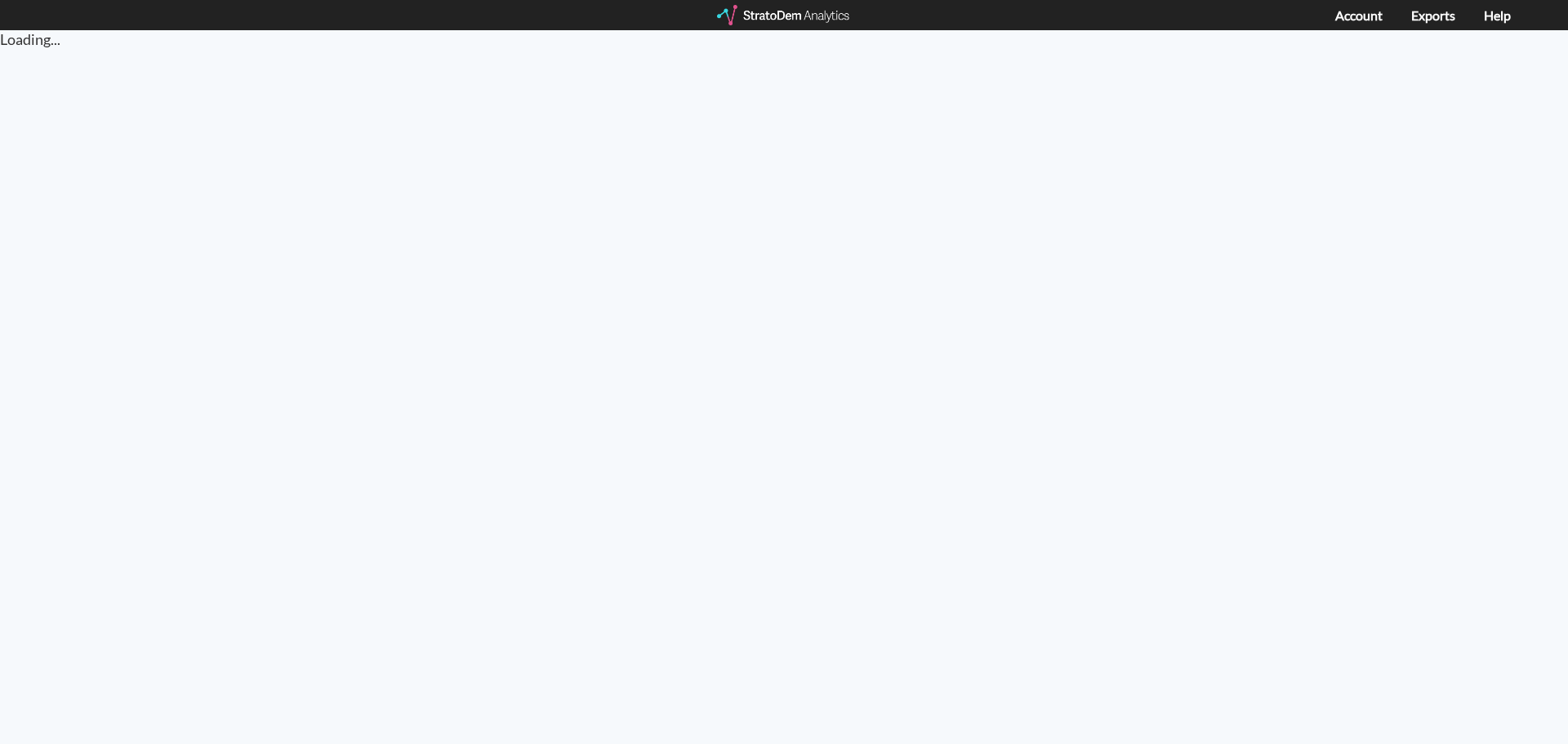scroll, scrollTop: 0, scrollLeft: 0, axis: both 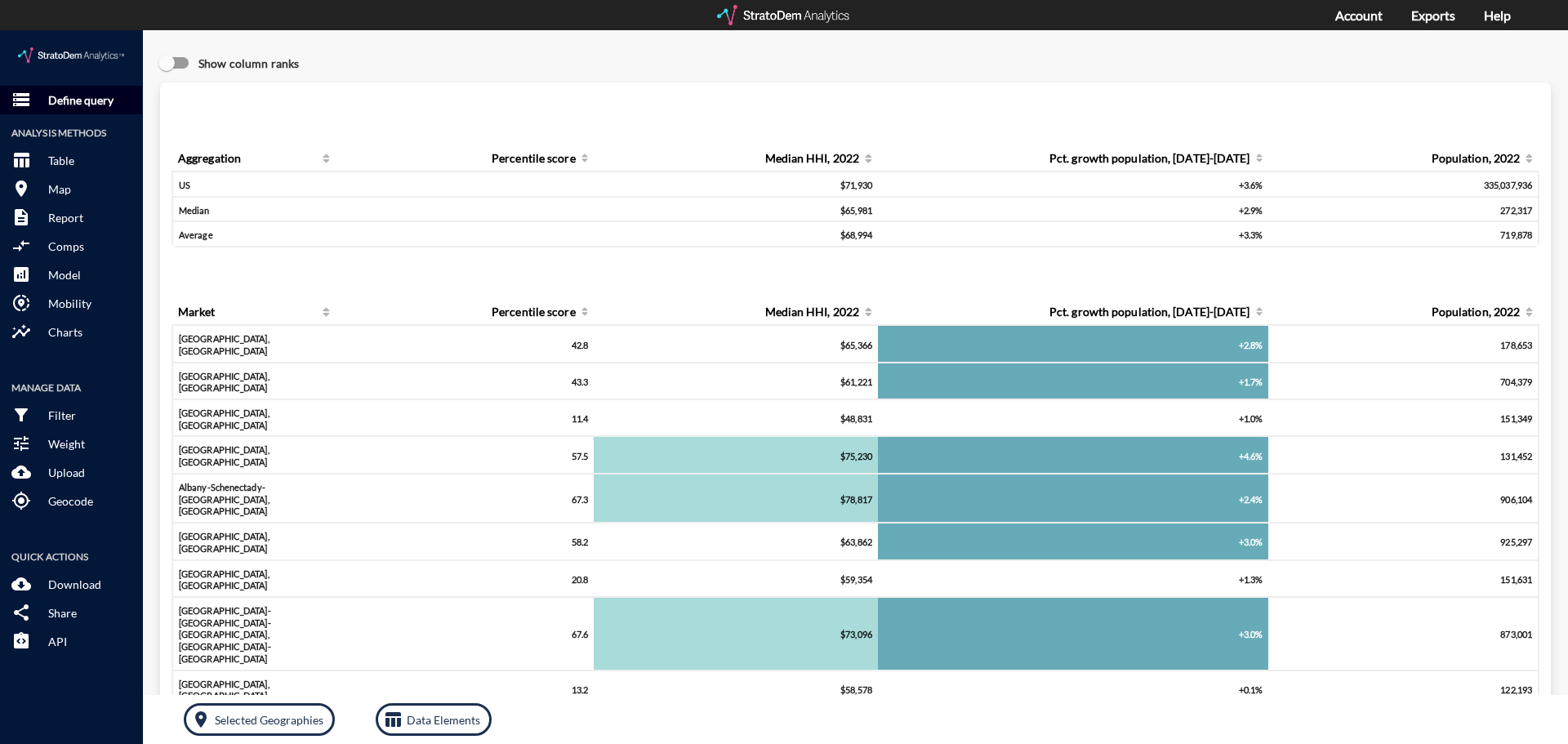 click on "Define query" 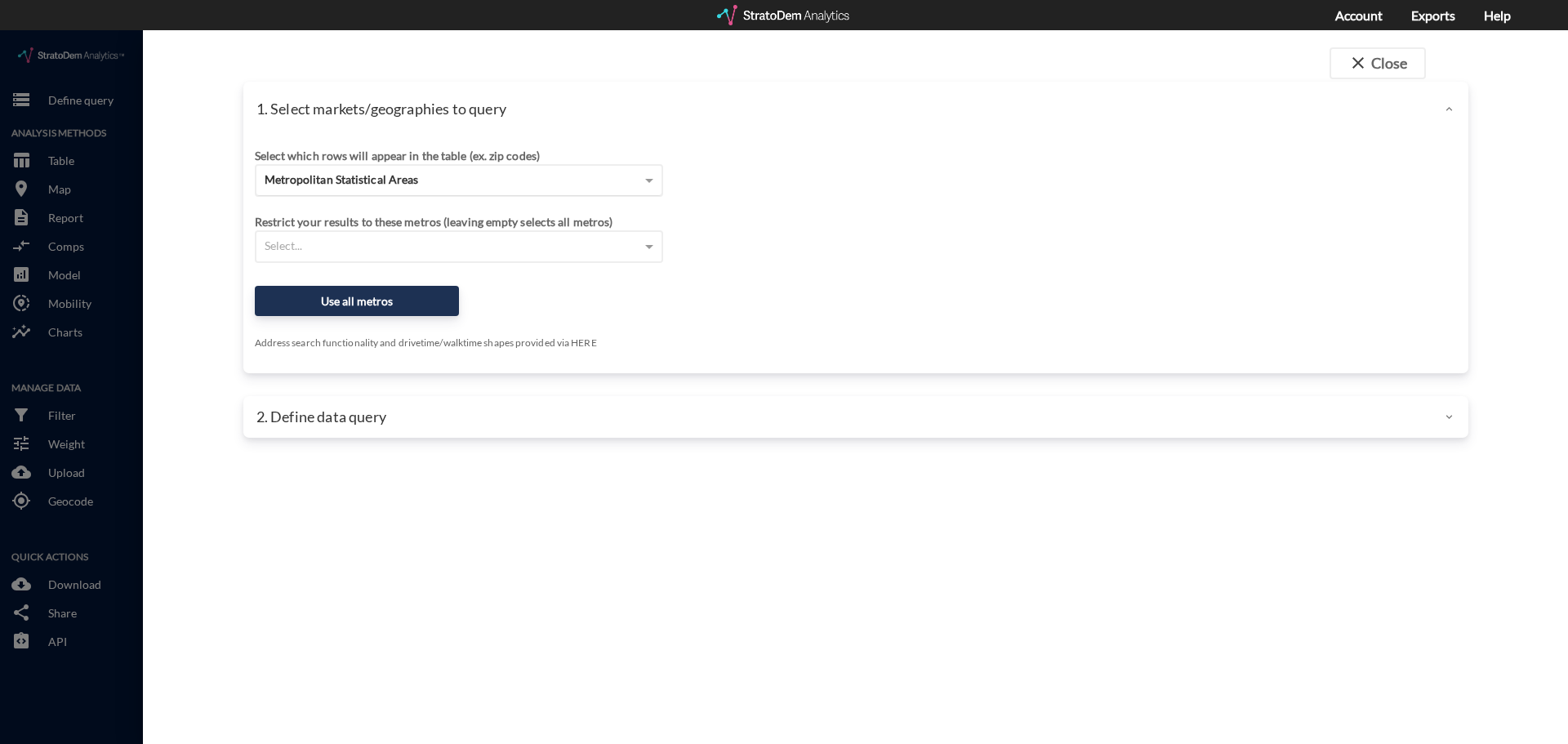 click on "Metropolitan Statistical Areas" 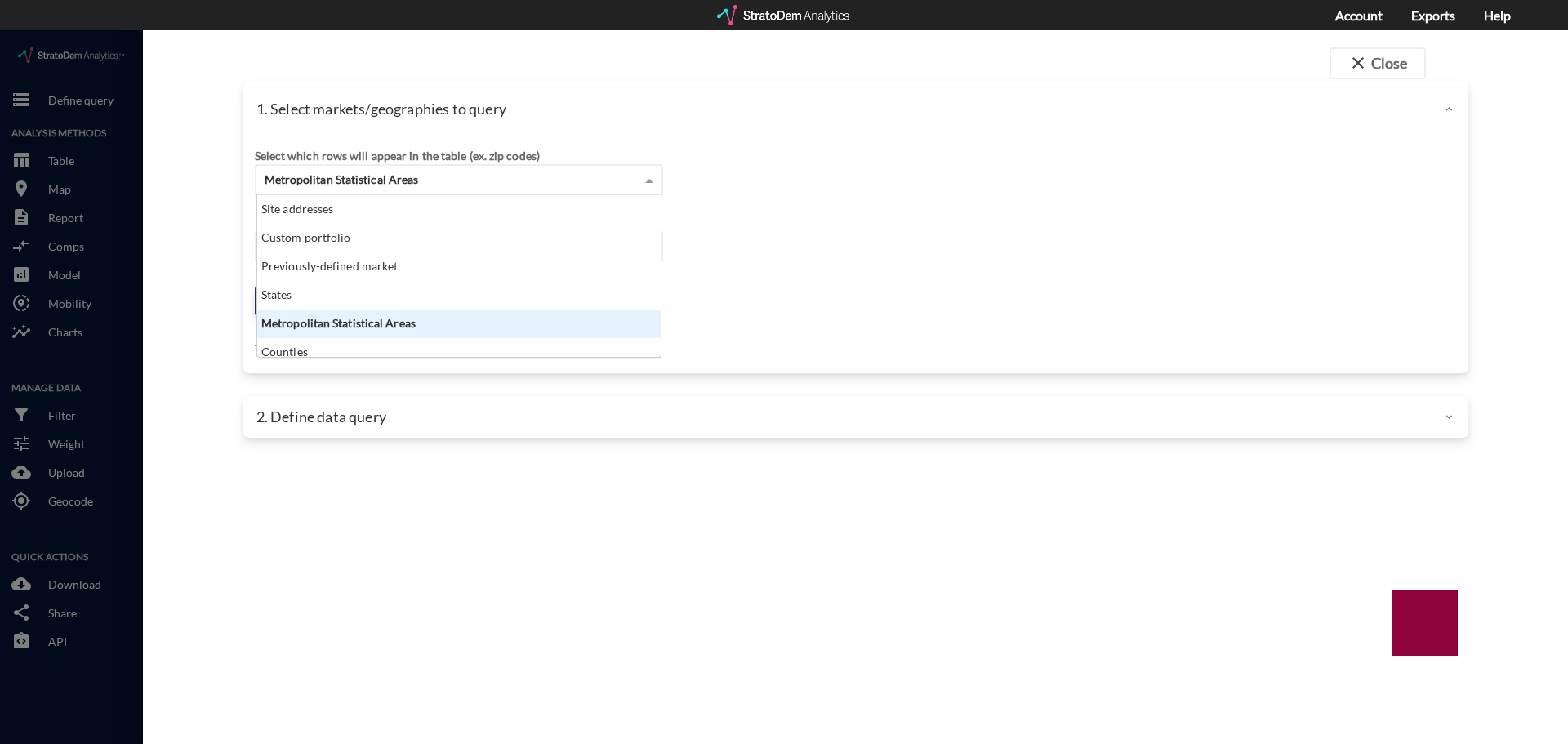 scroll, scrollTop: 13, scrollLeft: 11, axis: both 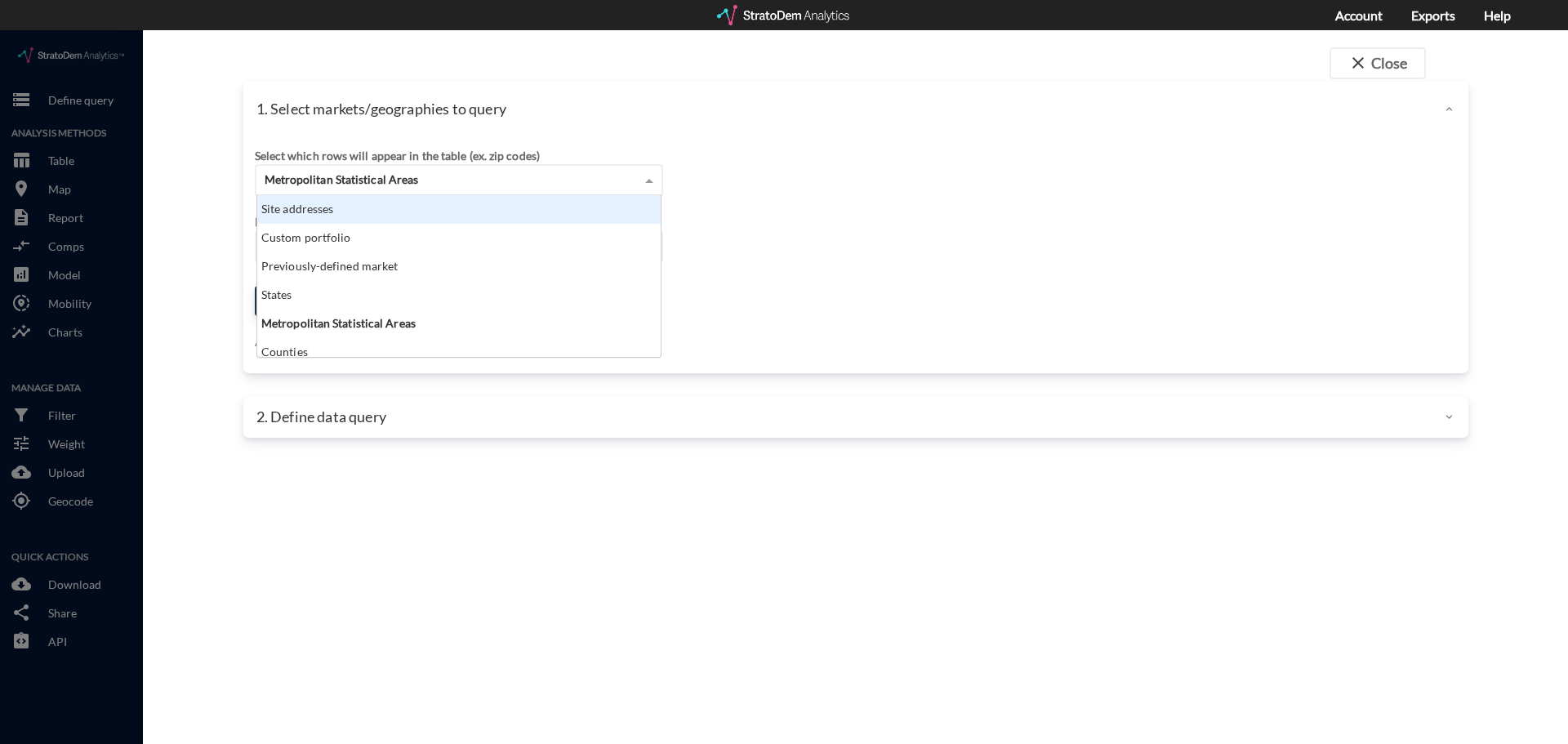 click on "Site addresses" 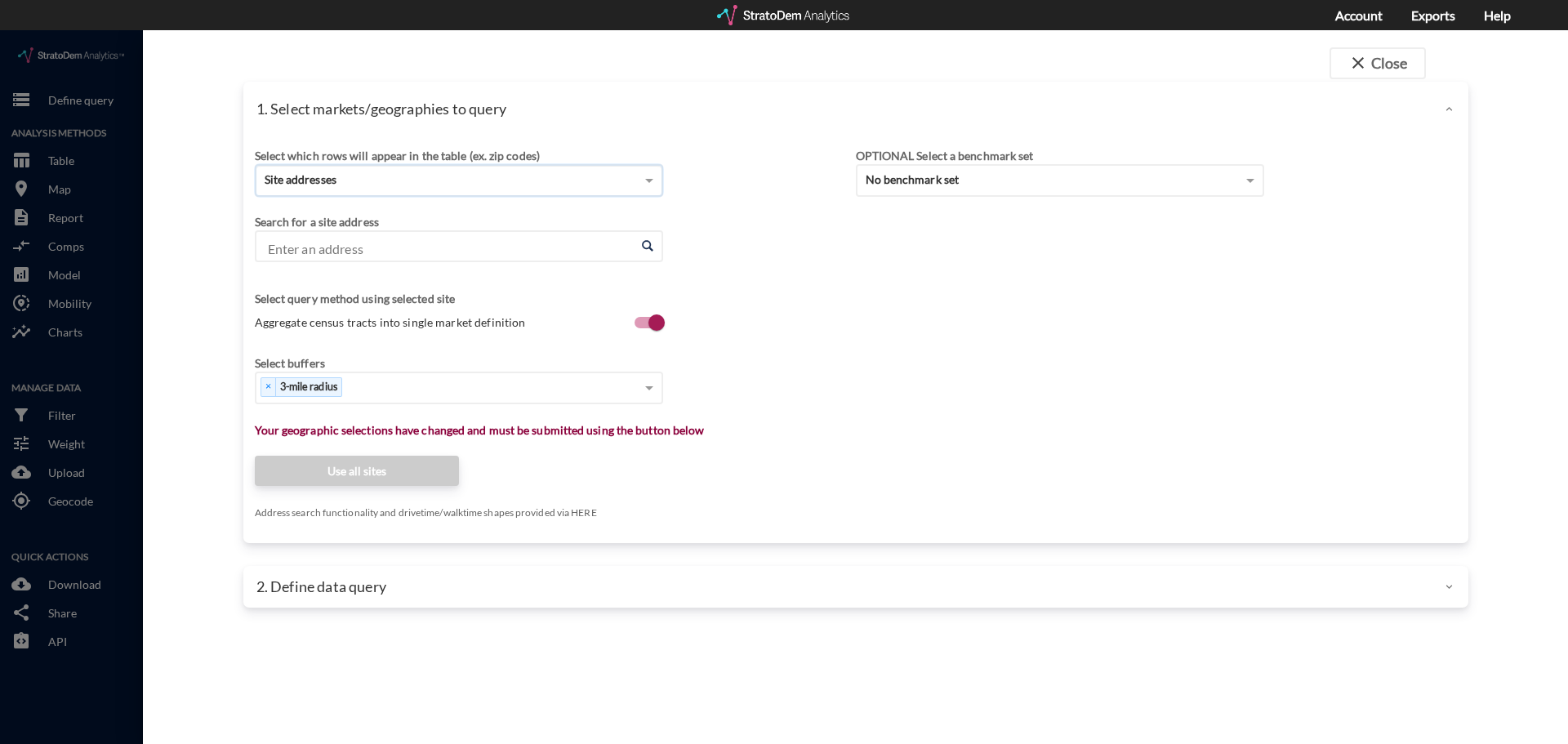 click on "Enter an address" 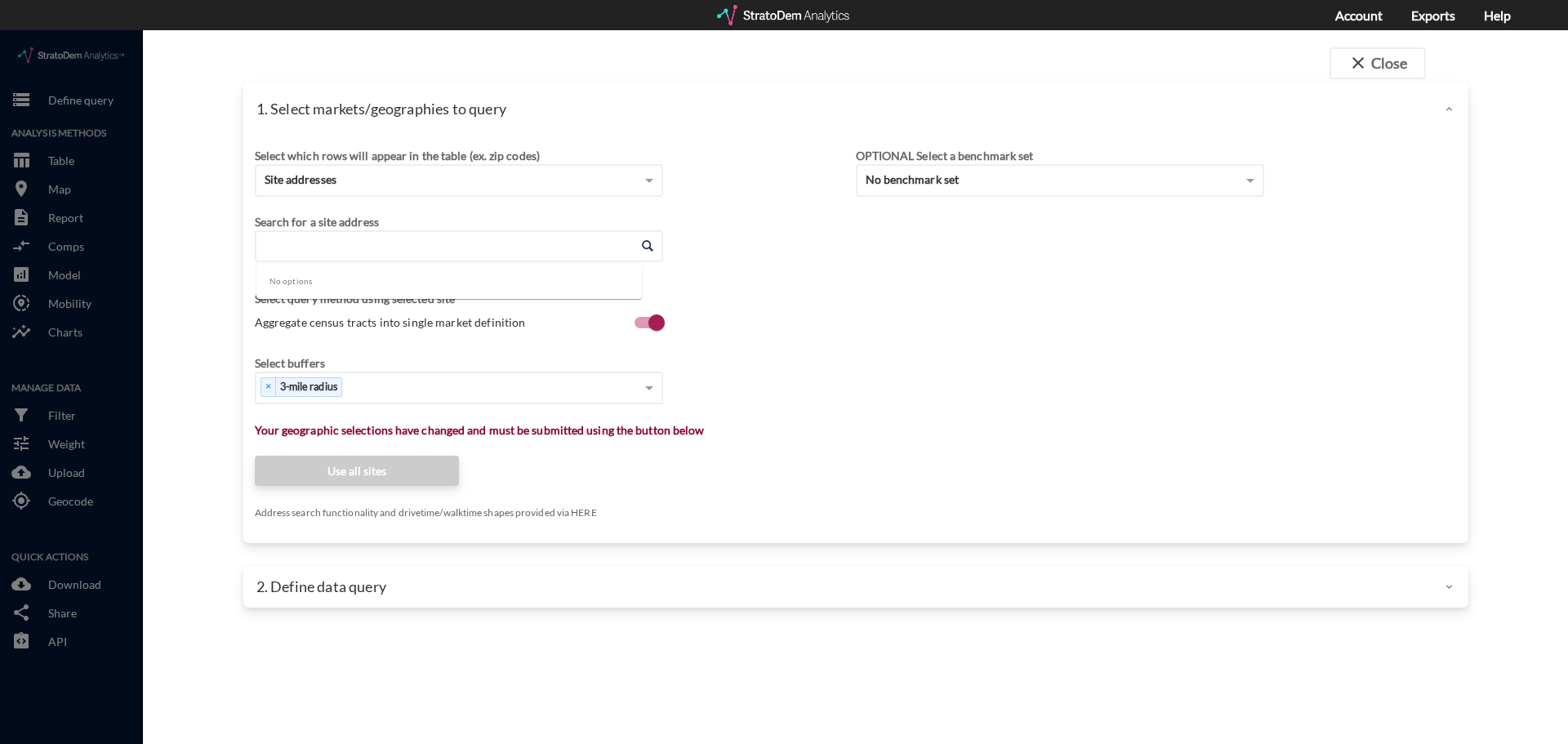 paste on "[STREET_ADDRESS]" 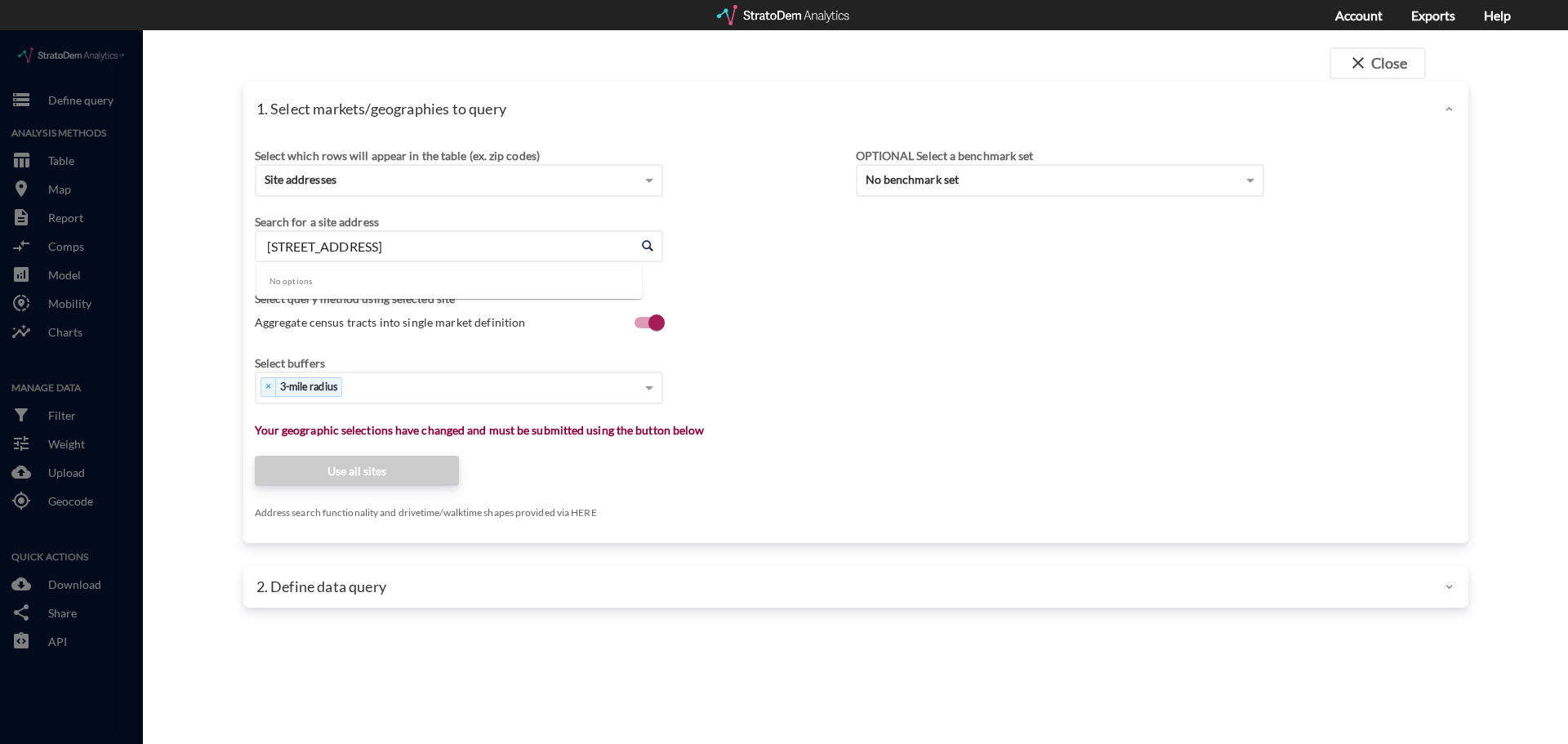 click on "[STREET_ADDRESS]" 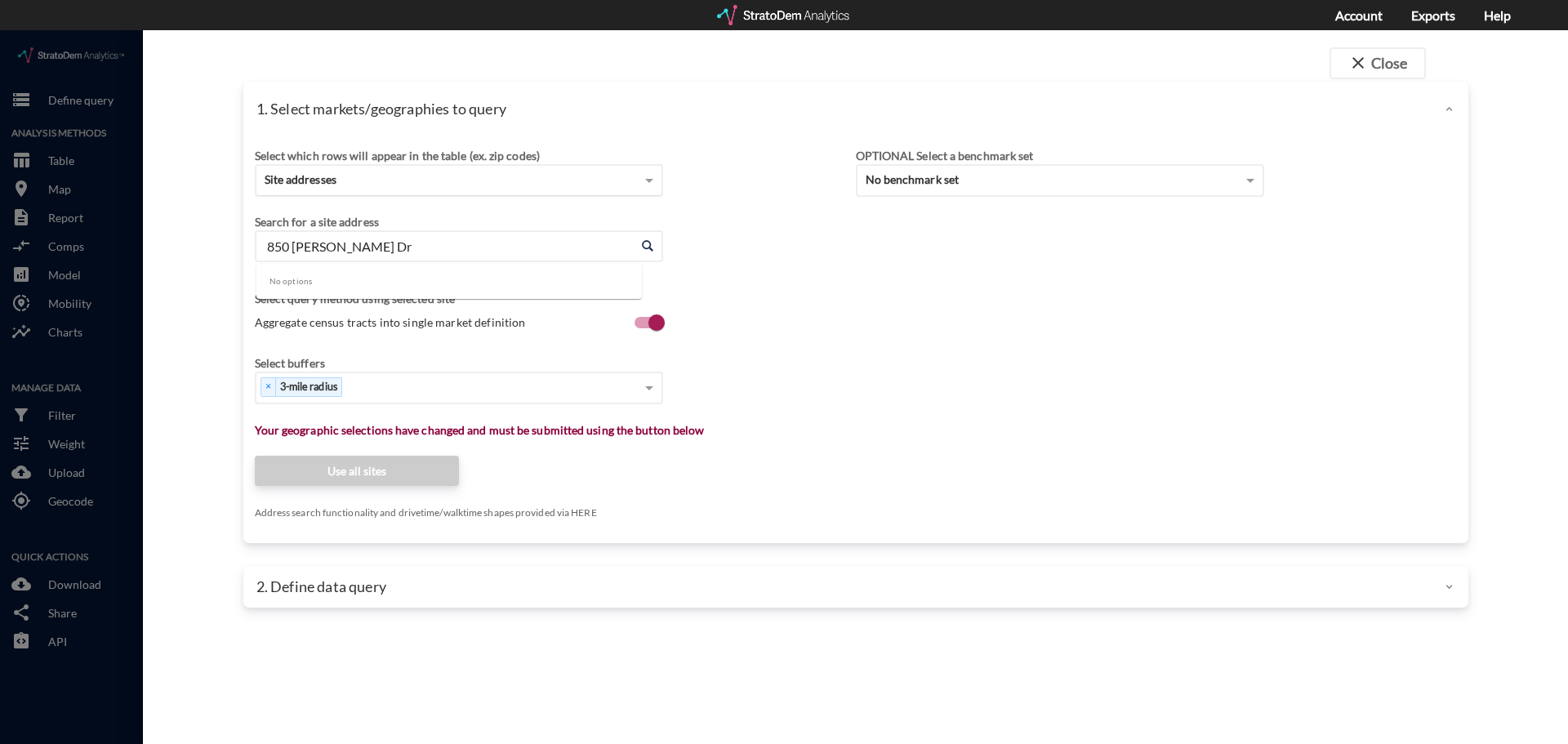 type on "850 [PERSON_NAME] Dr" 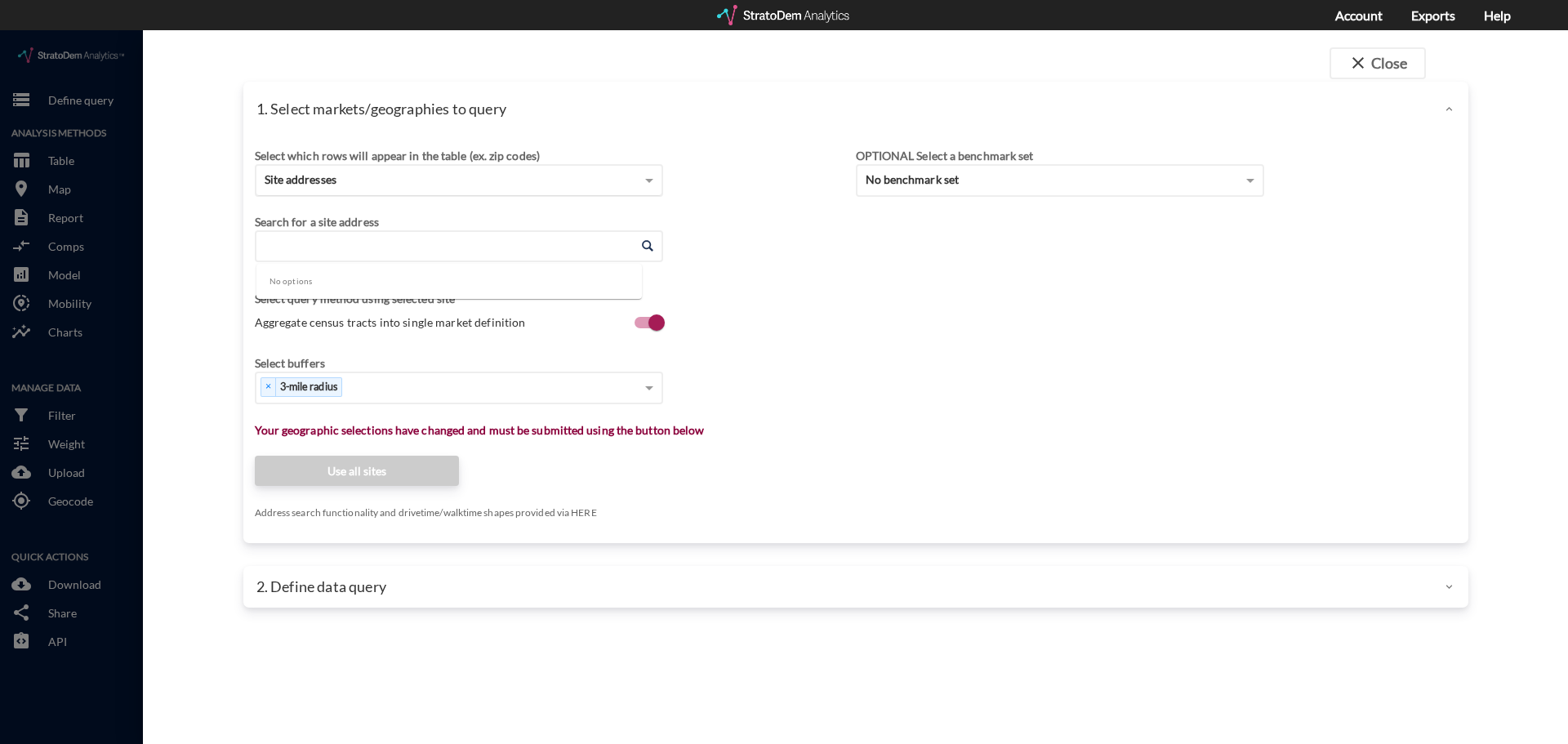 click on "Site addresses" 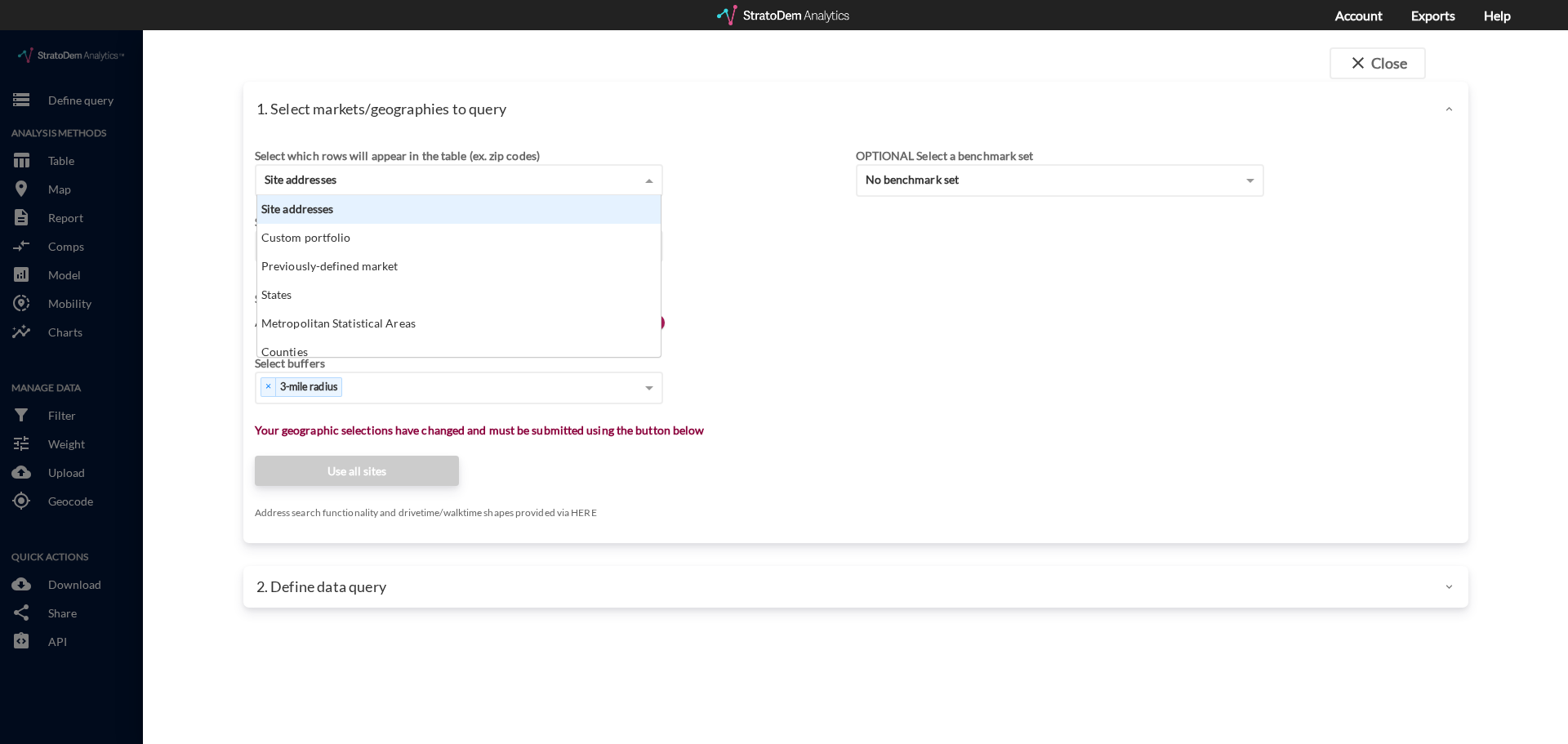 scroll, scrollTop: 13, scrollLeft: 11, axis: both 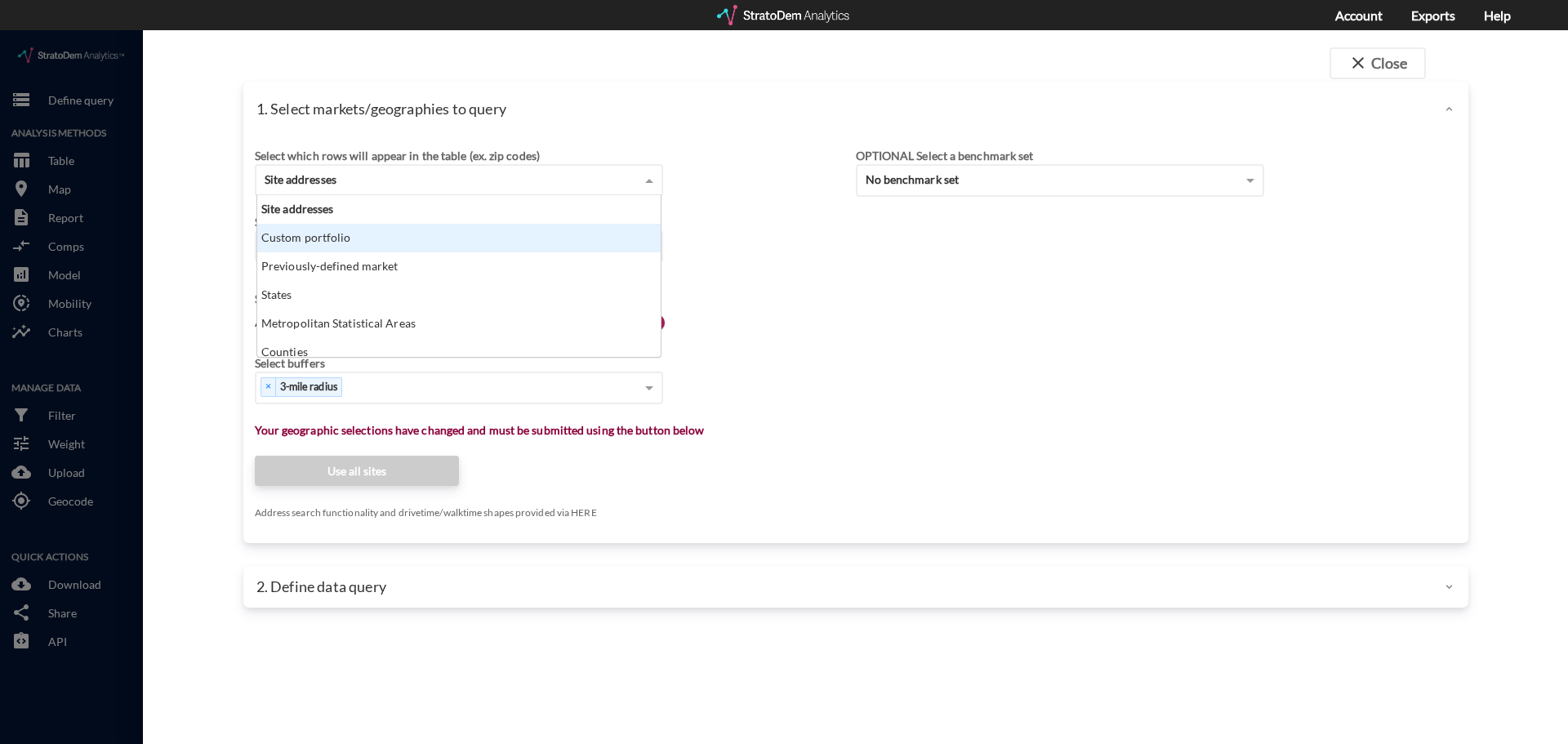 click on "Custom portfolio" 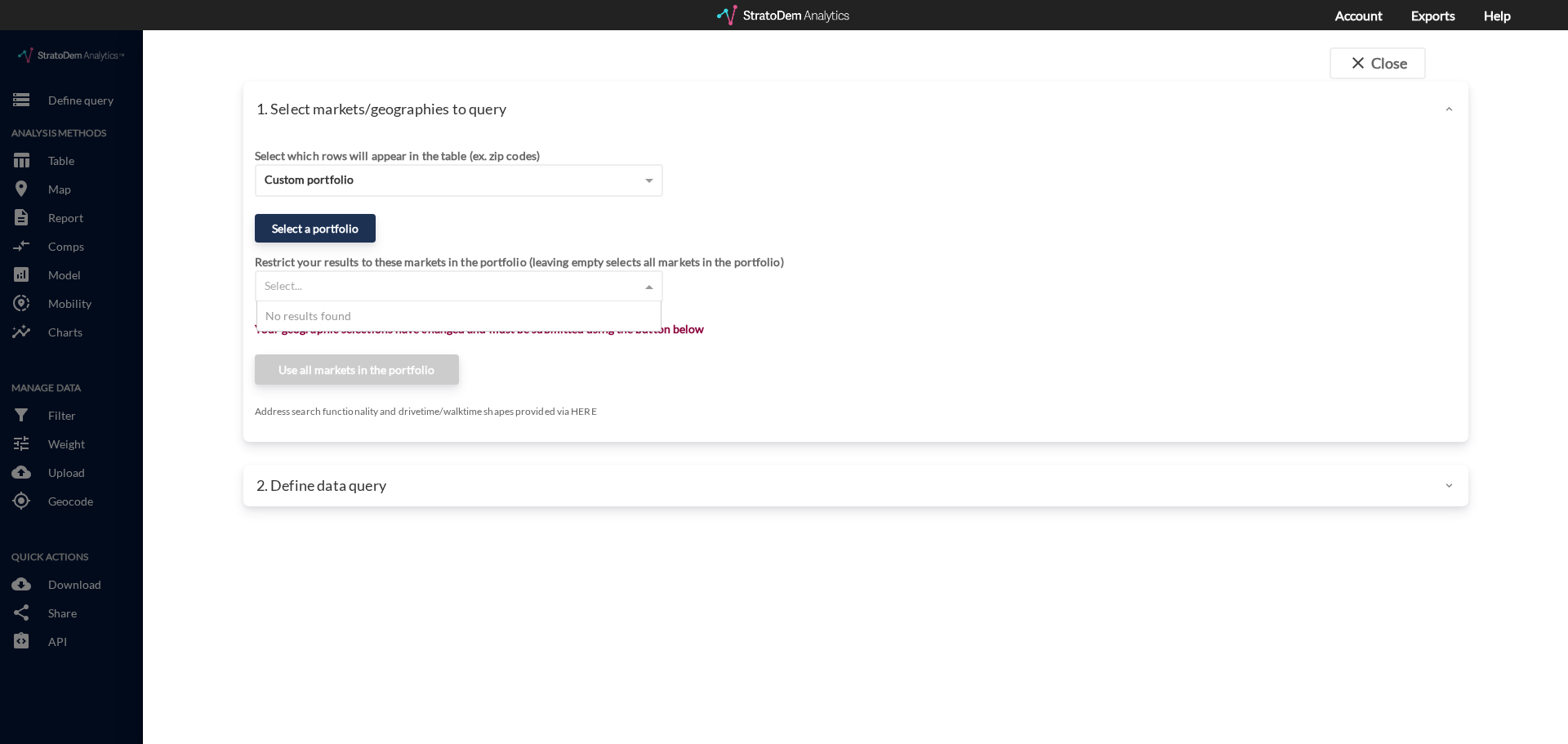 click on "Select..." 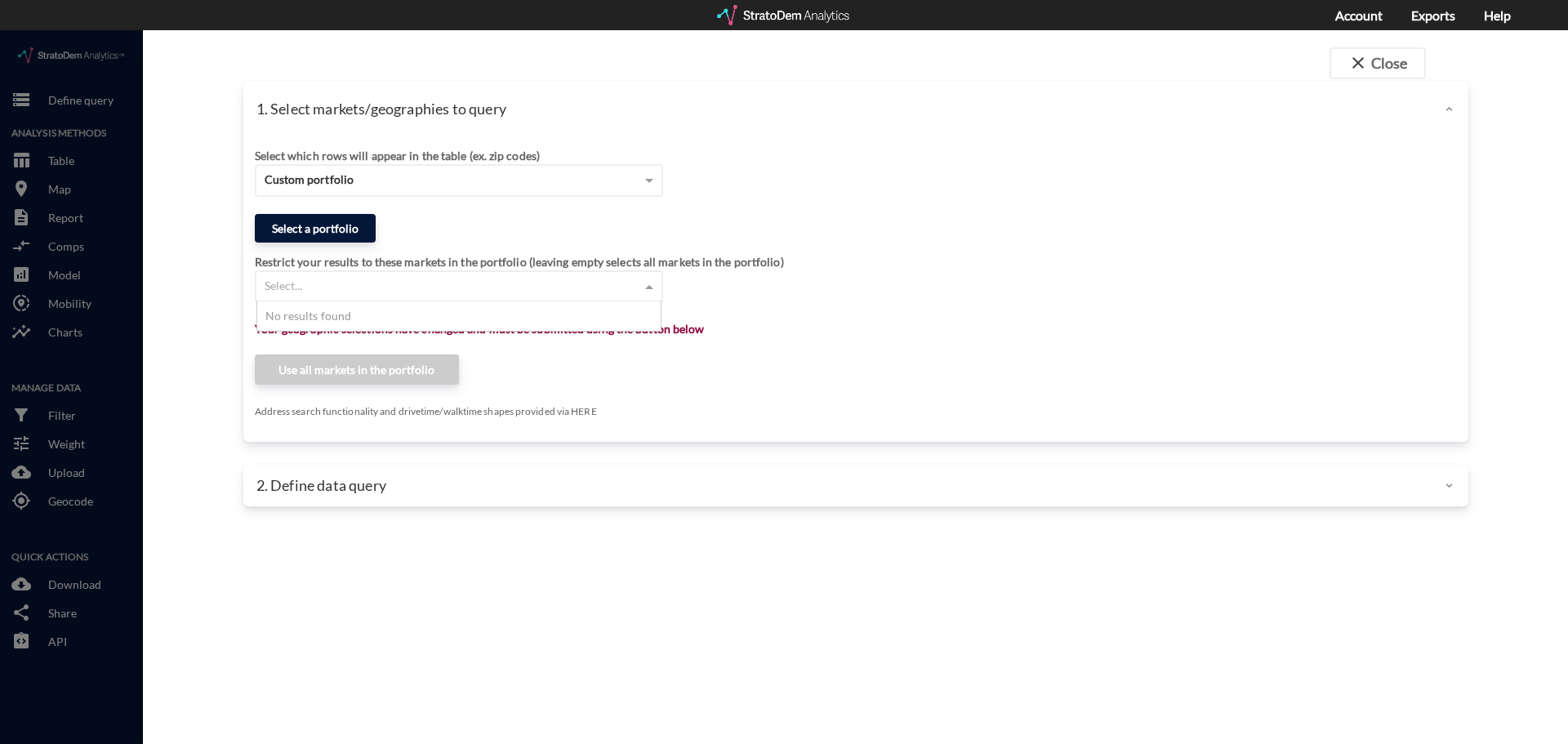 click on "Select a portfolio" 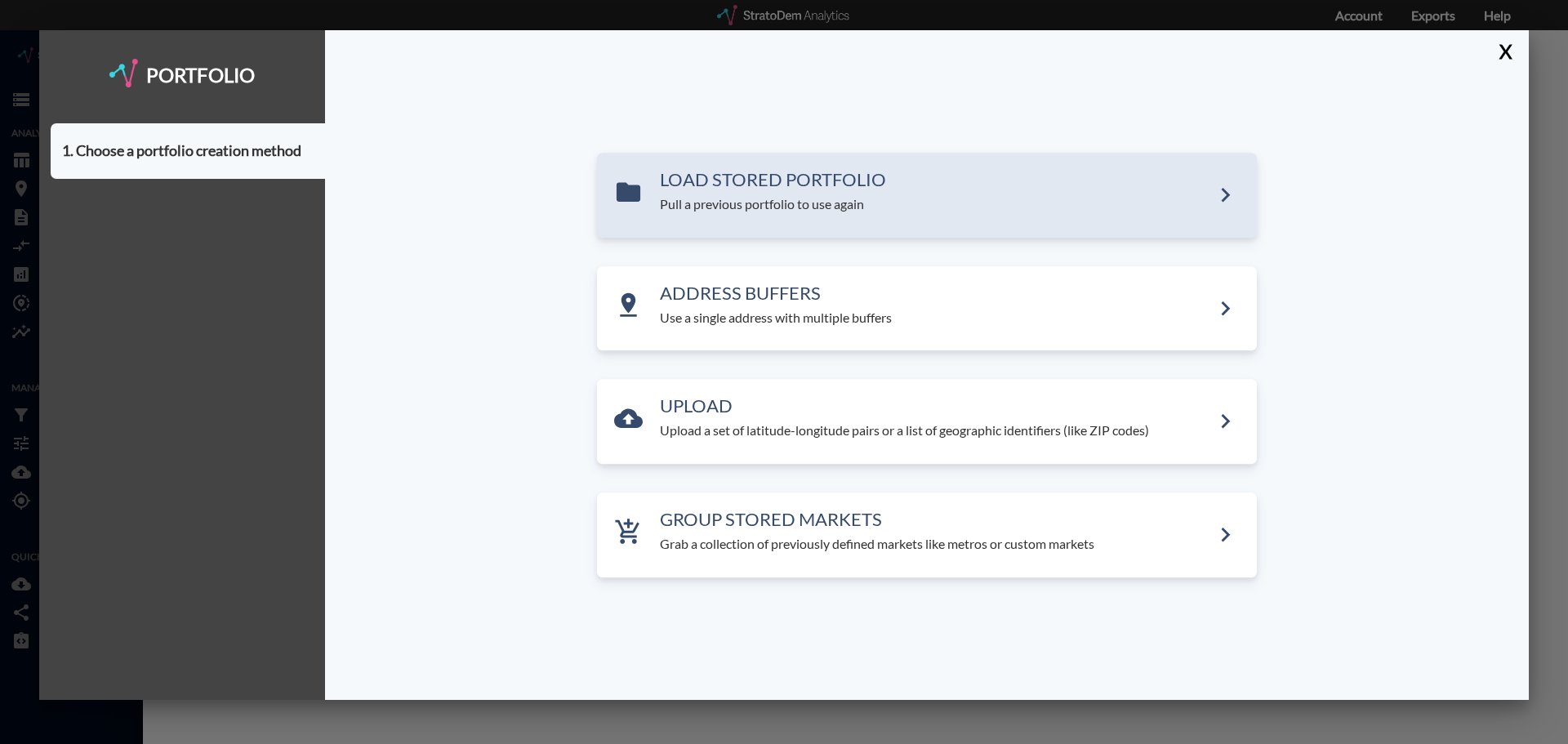 click on "Pull a previous portfolio to use again" at bounding box center [935, 204] 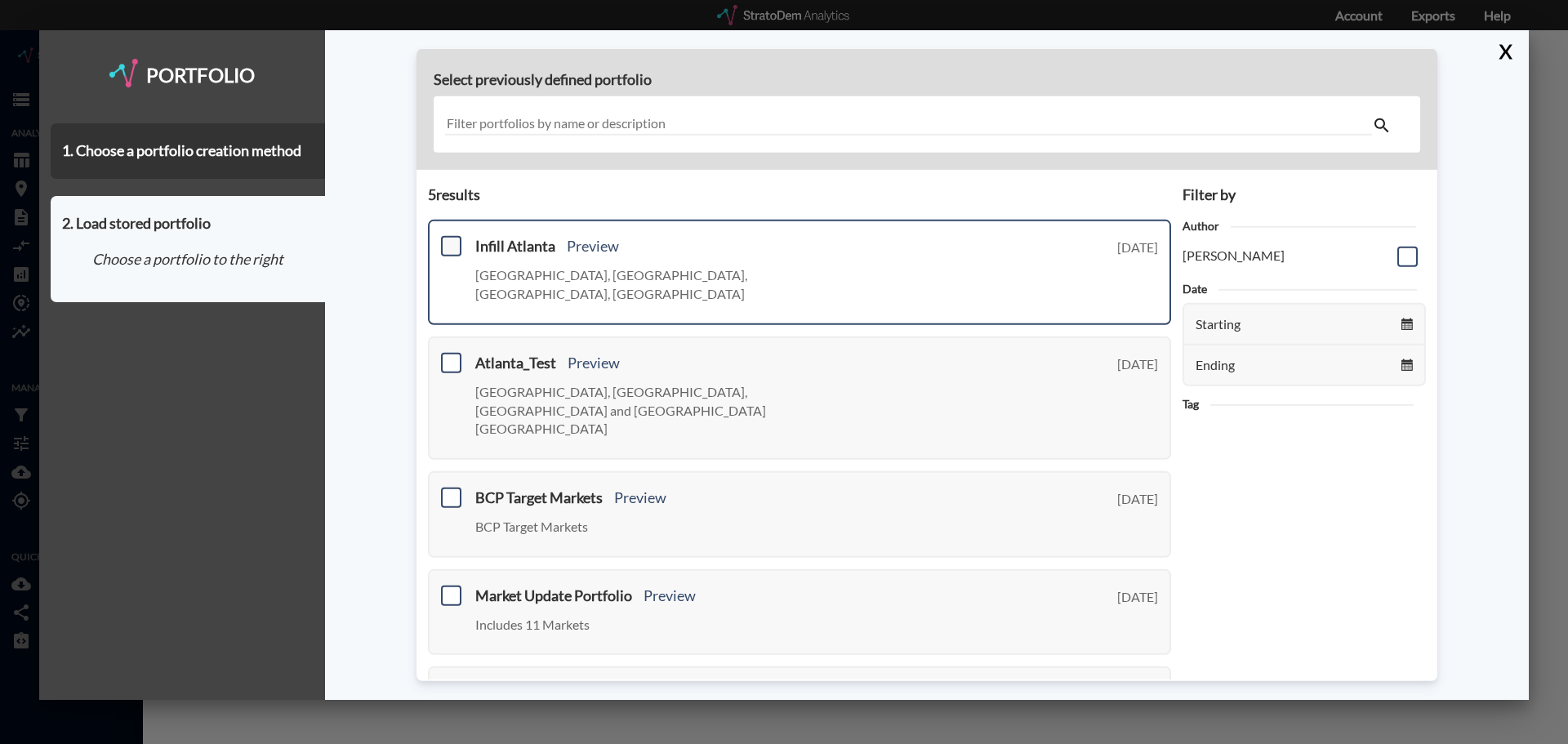 click at bounding box center (451, 246) 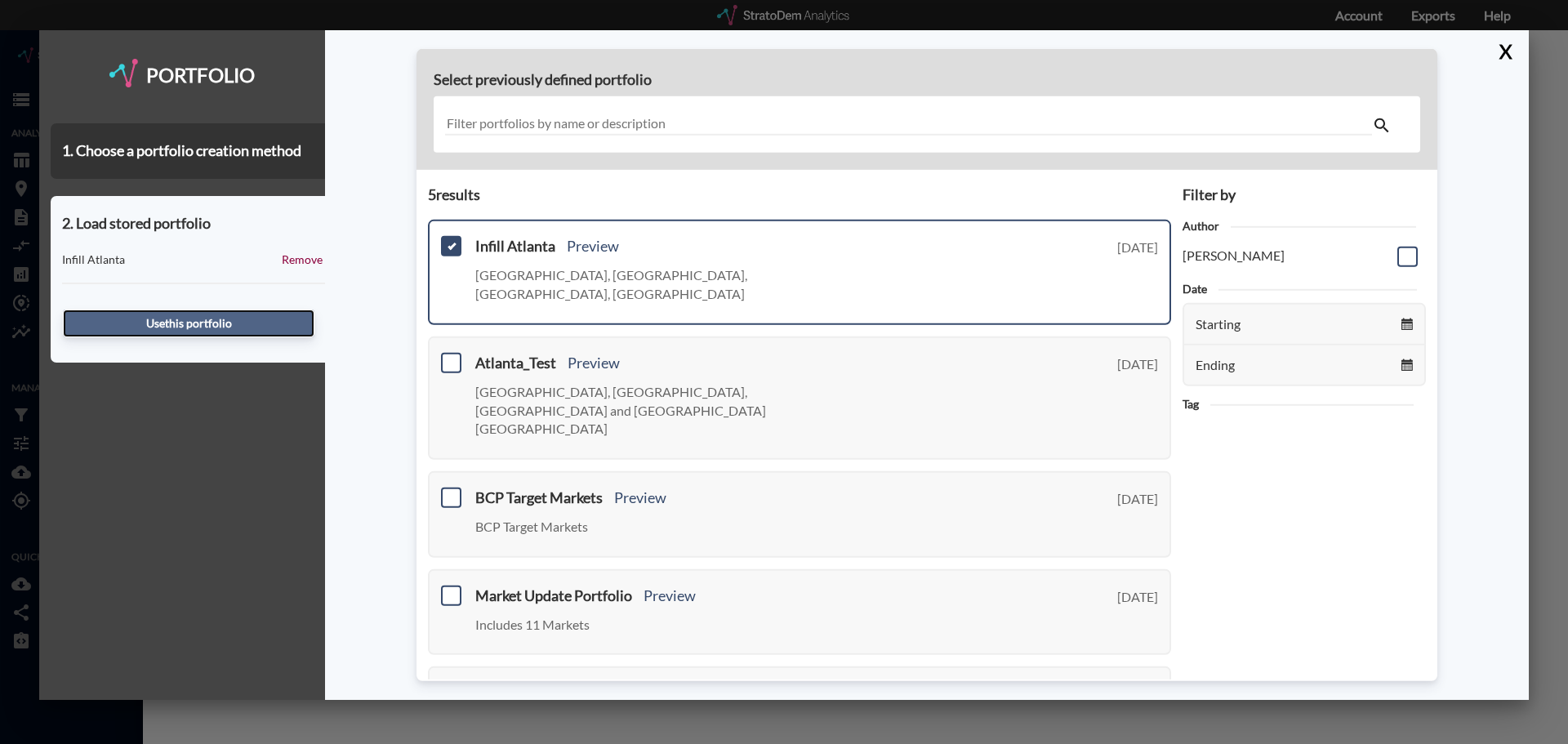 click on "Use  this portfolio" at bounding box center [189, 323] 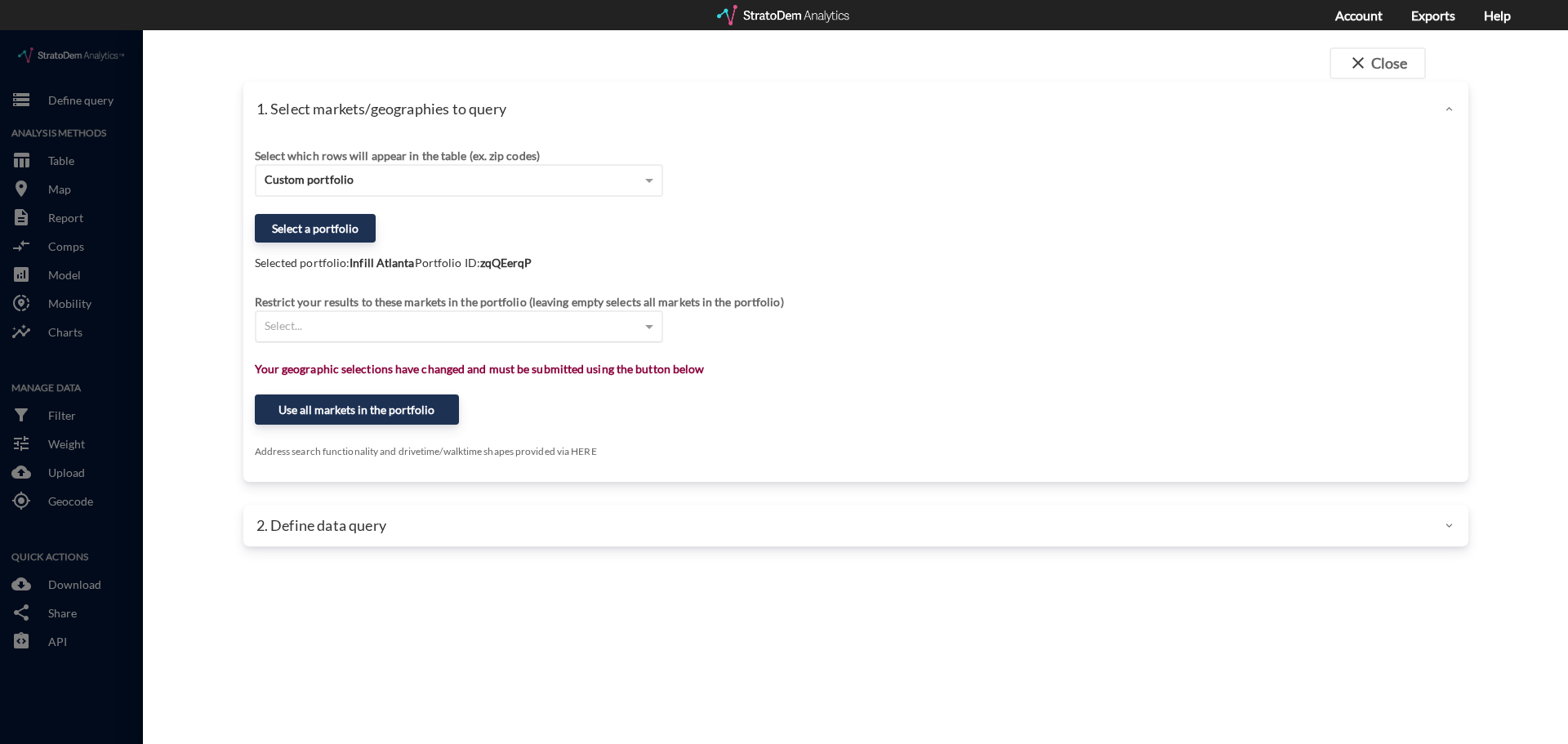 click on "Select..." 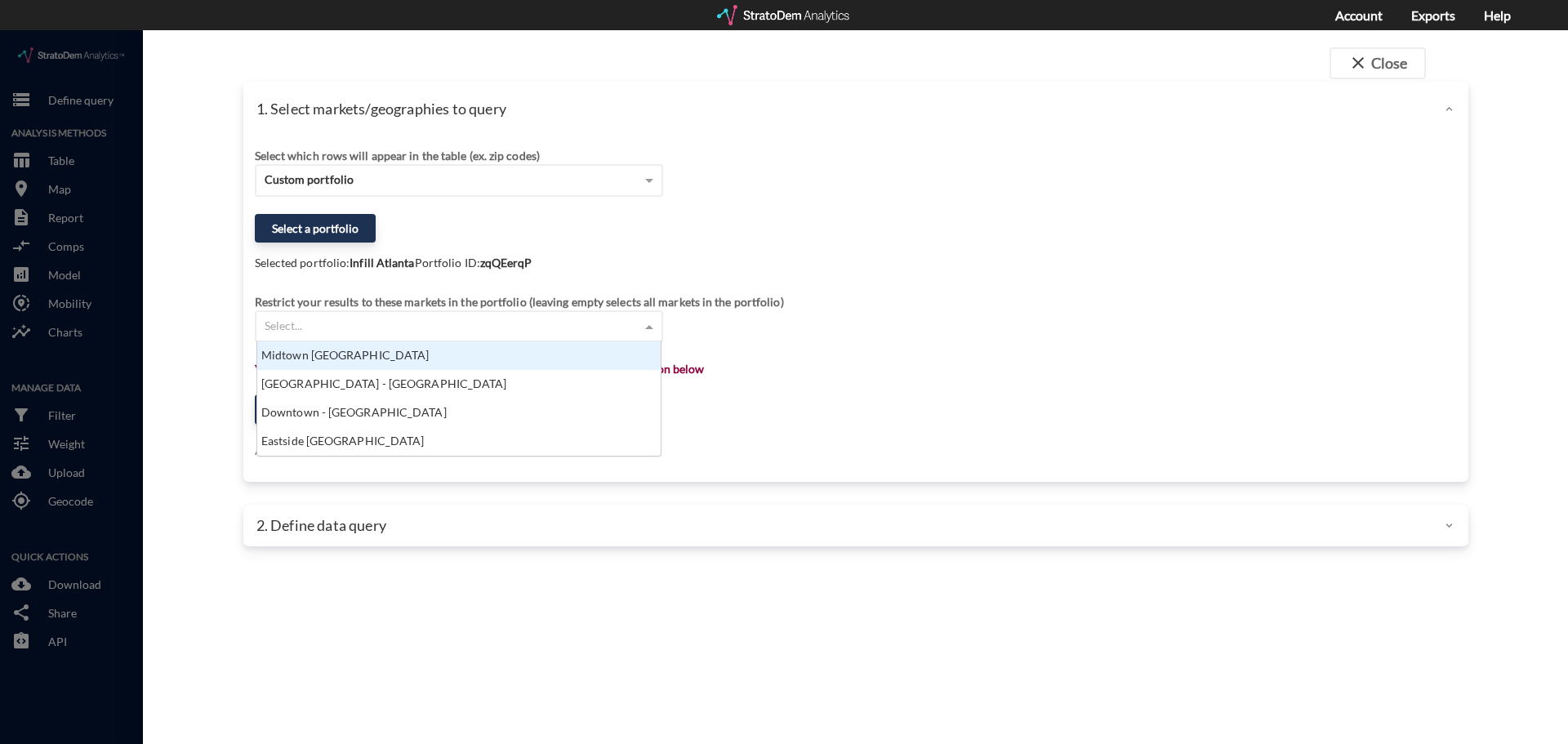 scroll, scrollTop: 13, scrollLeft: 11, axis: both 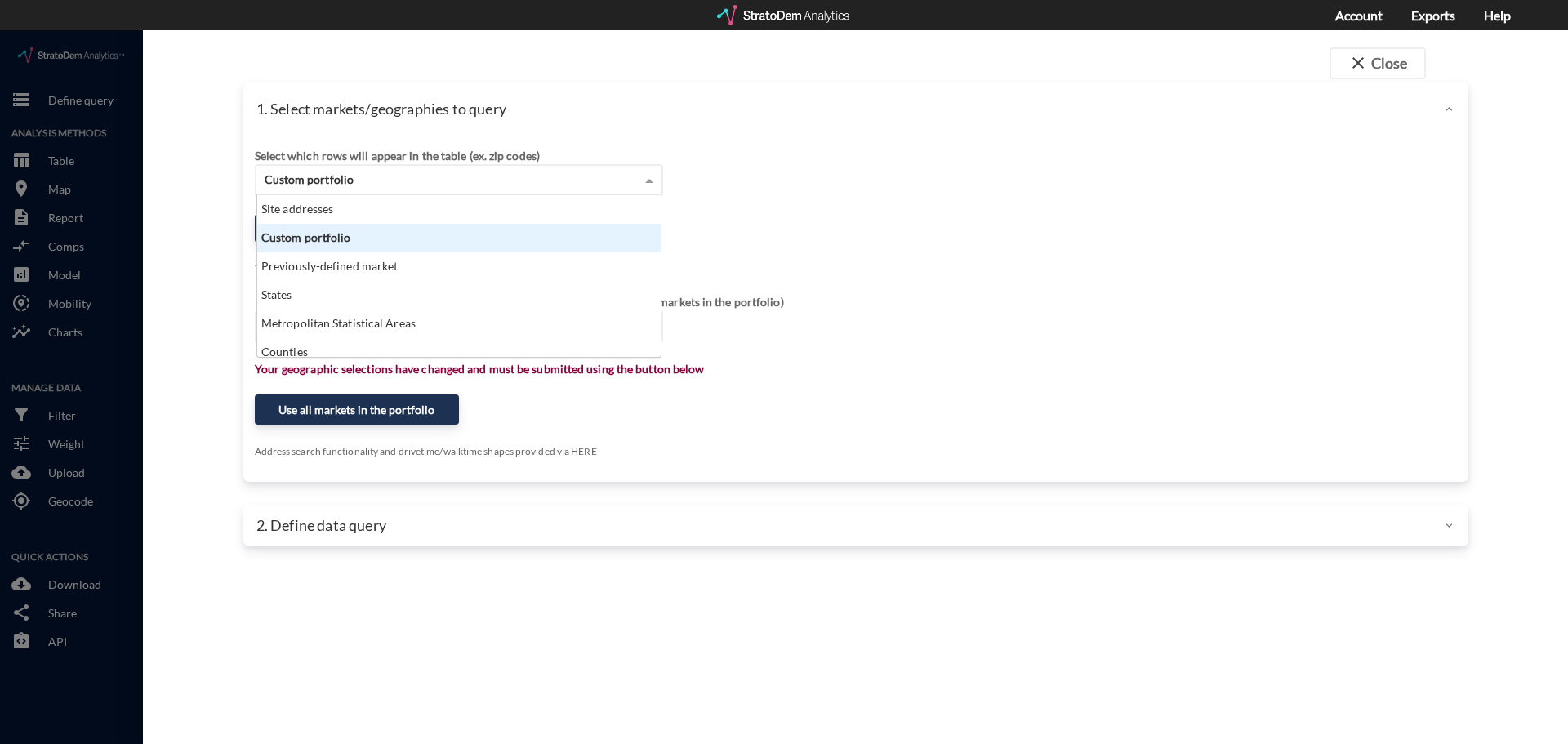 click on "Custom portfolio" 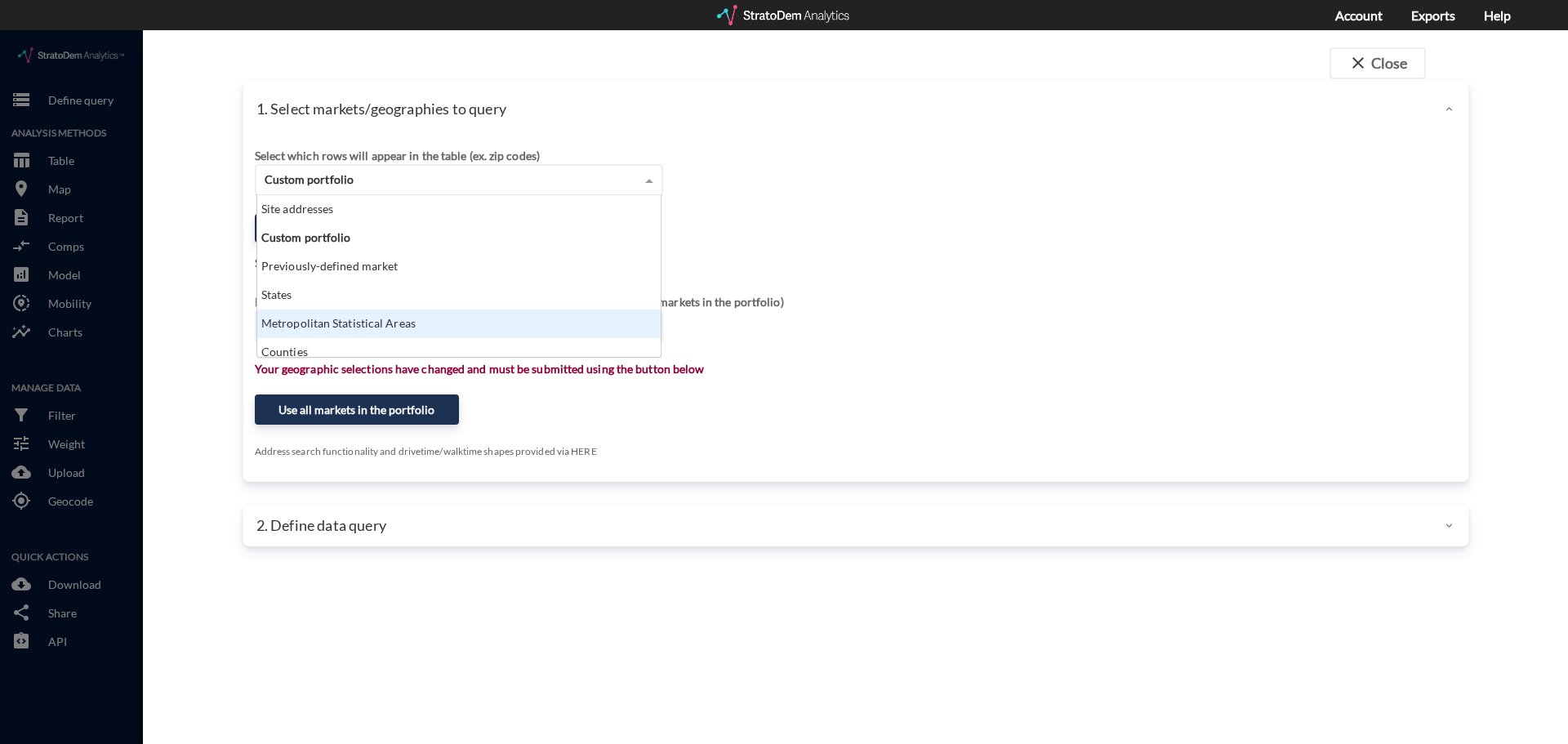 scroll, scrollTop: 8, scrollLeft: 0, axis: vertical 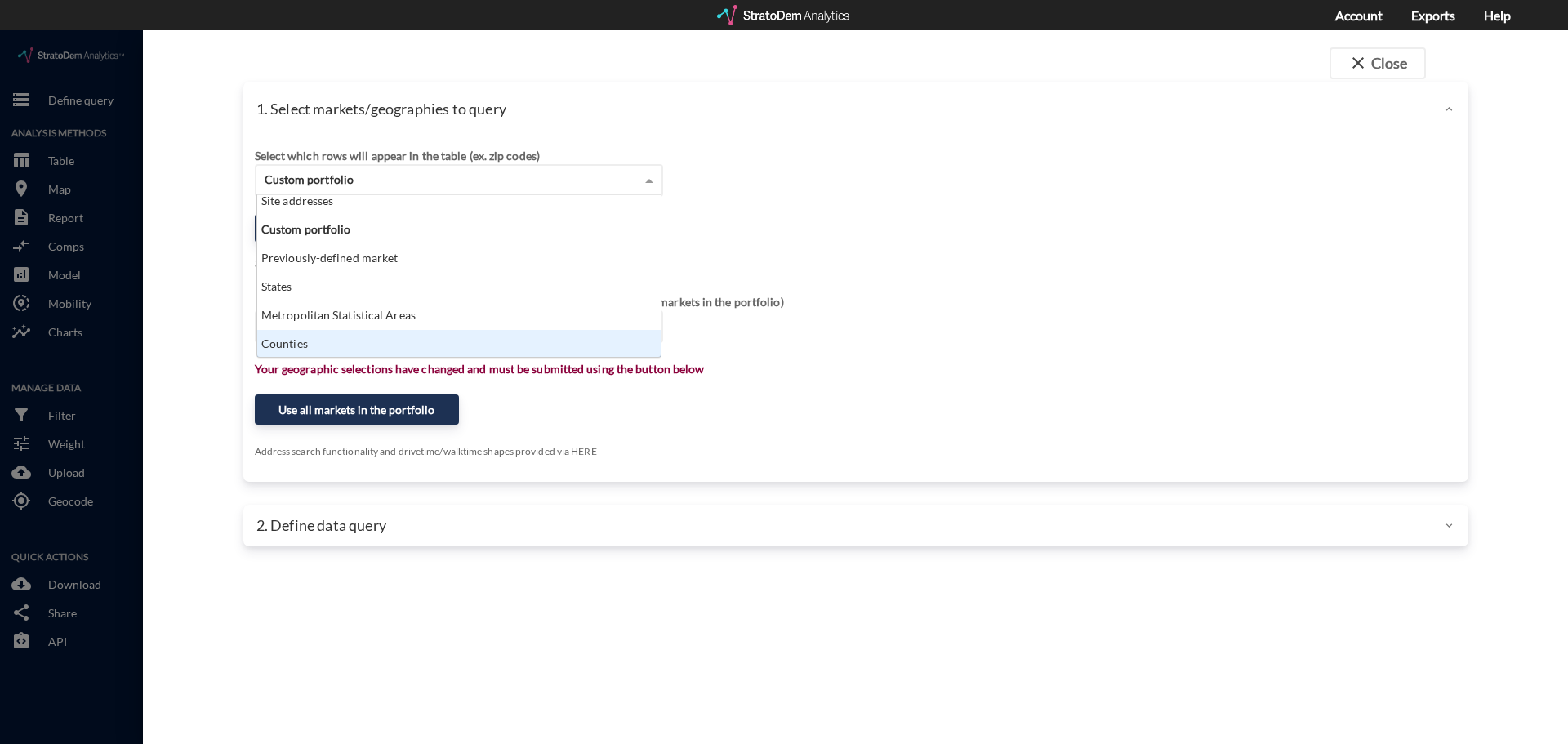 click on "Counties" 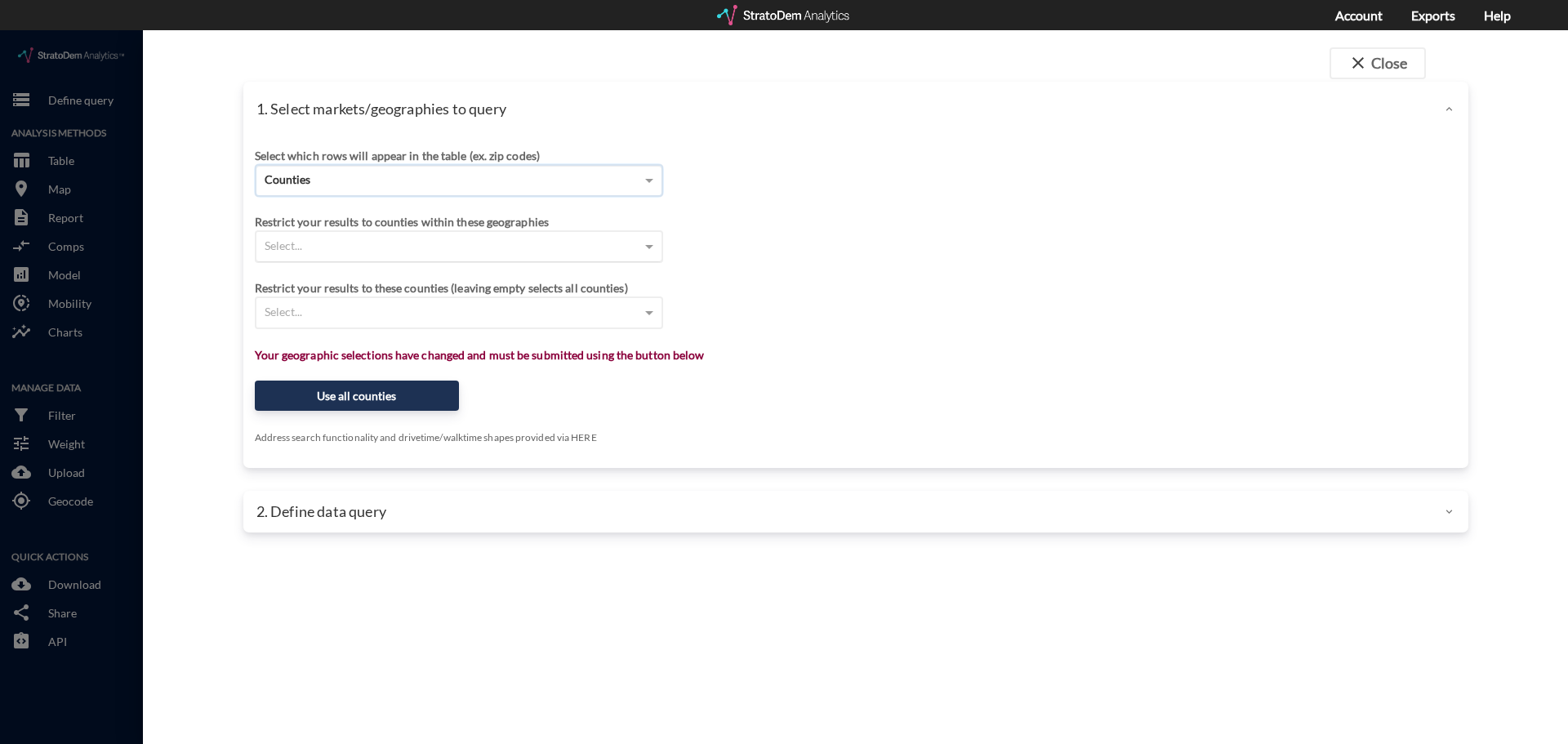click on "Select..." 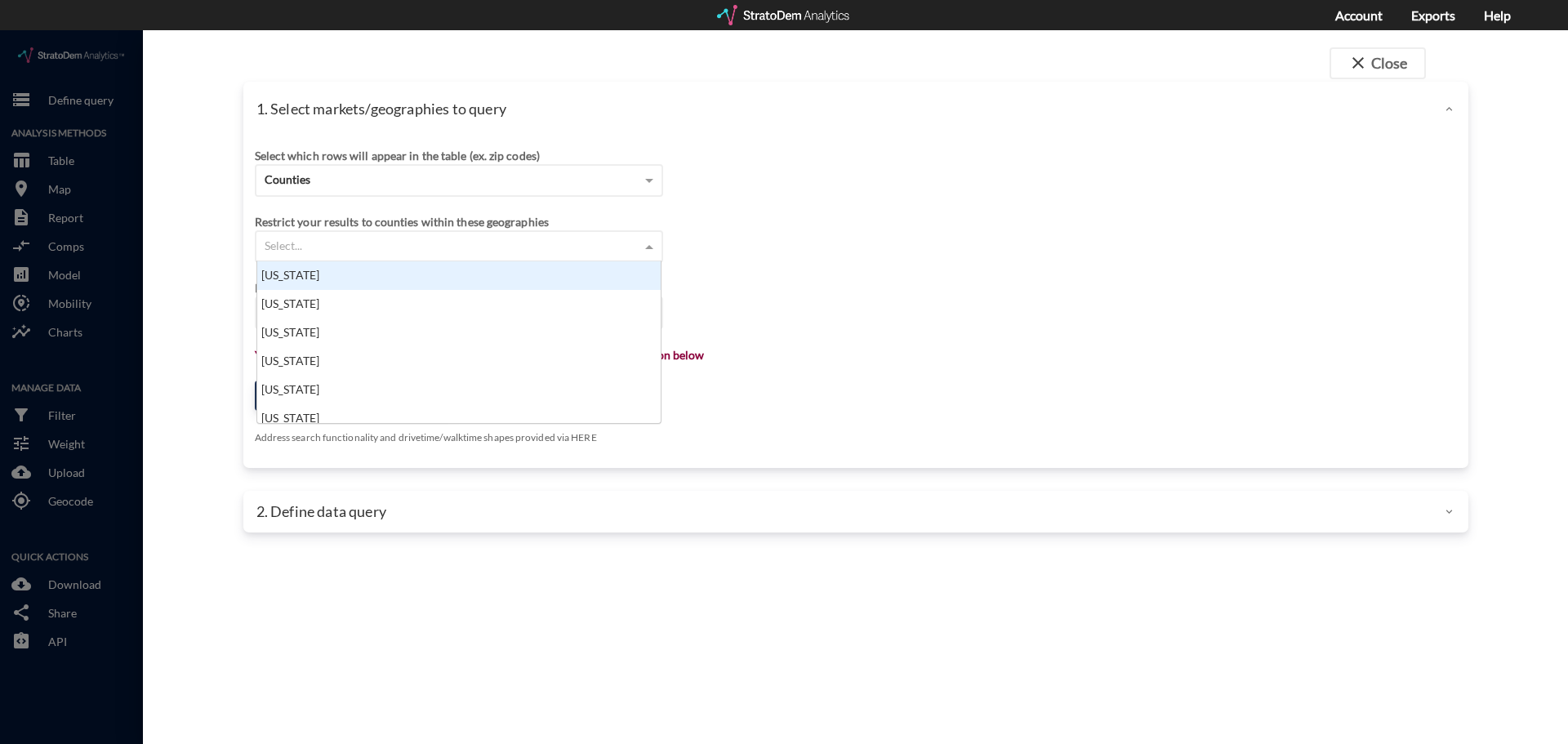 scroll, scrollTop: 13, scrollLeft: 11, axis: both 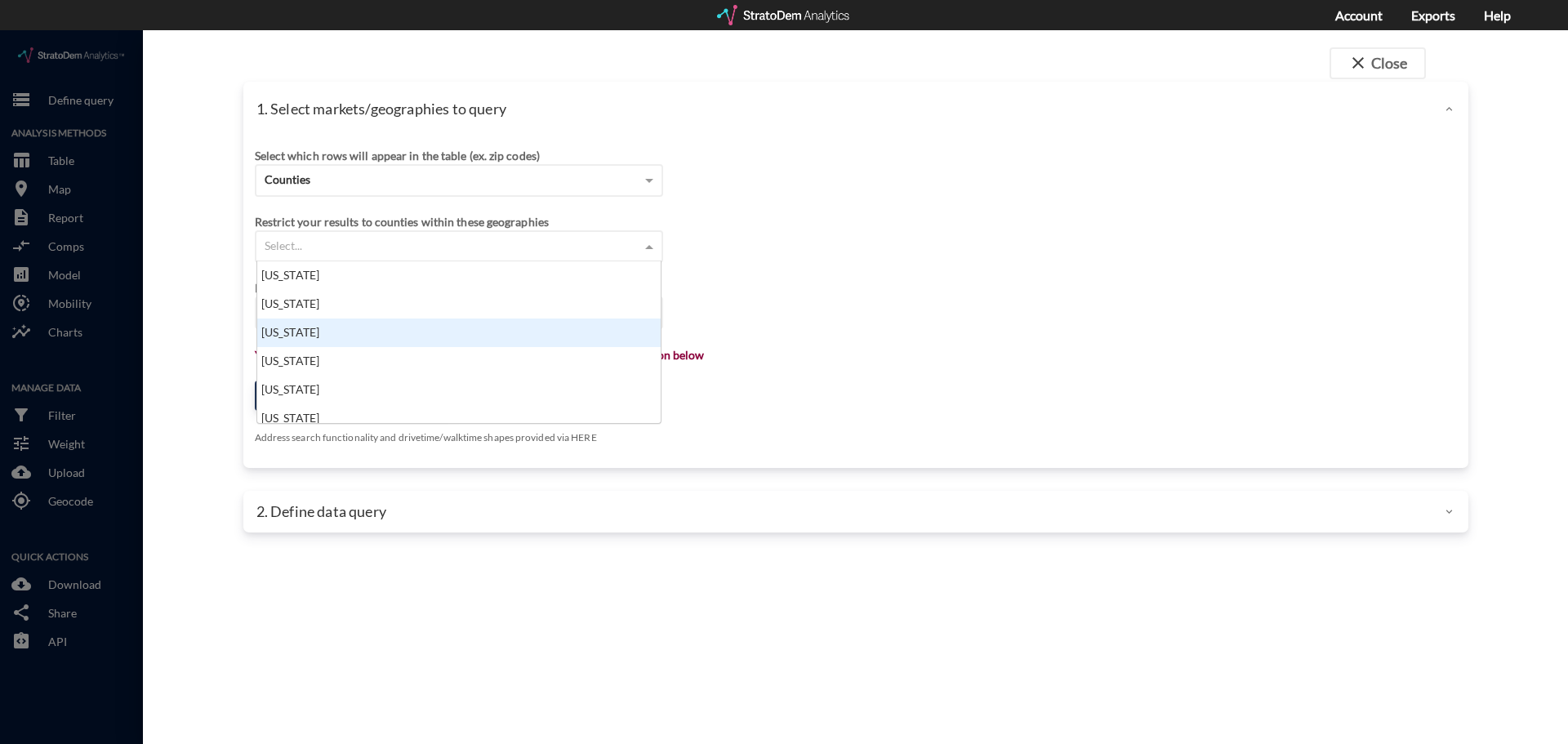 click on "[US_STATE]" 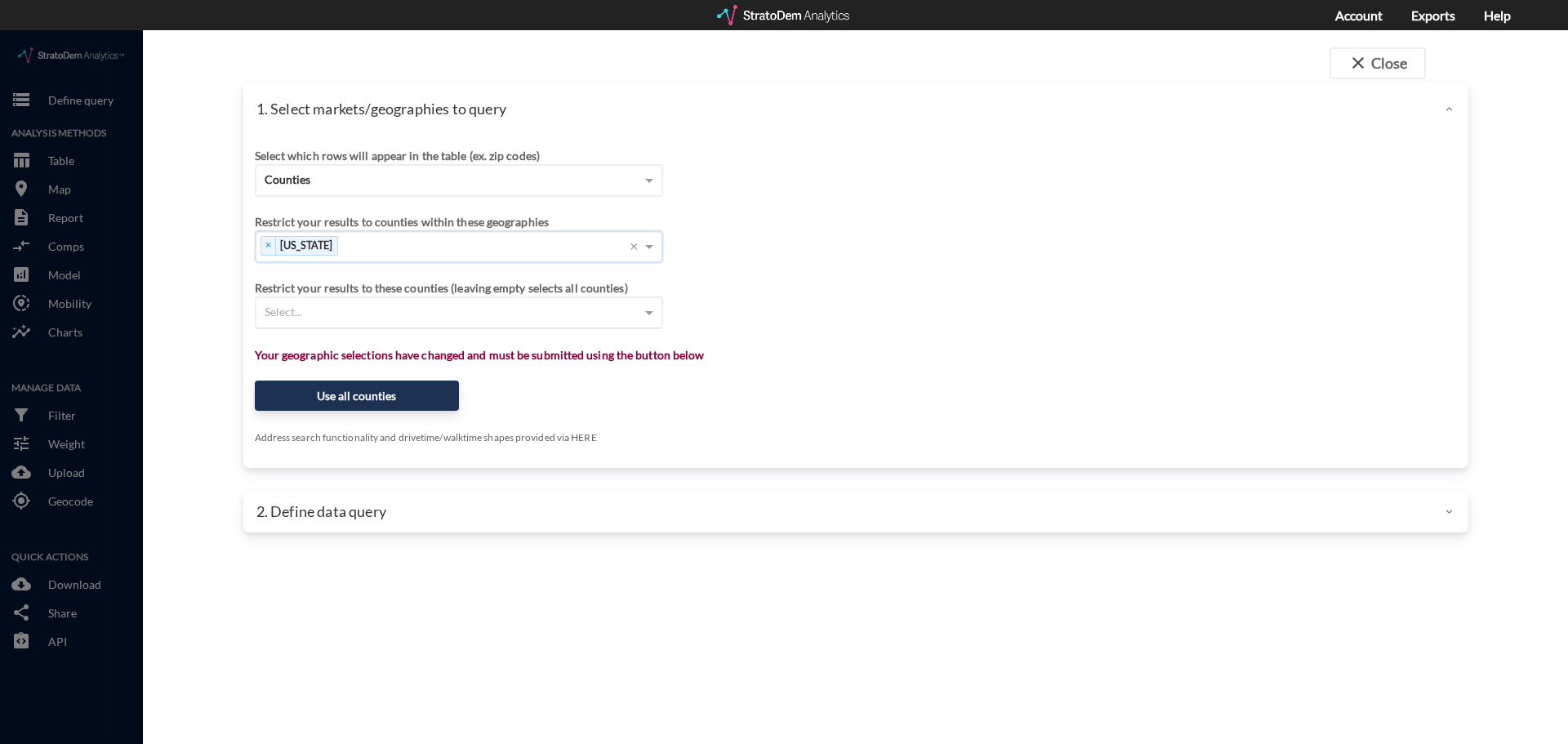 click on "Select..." 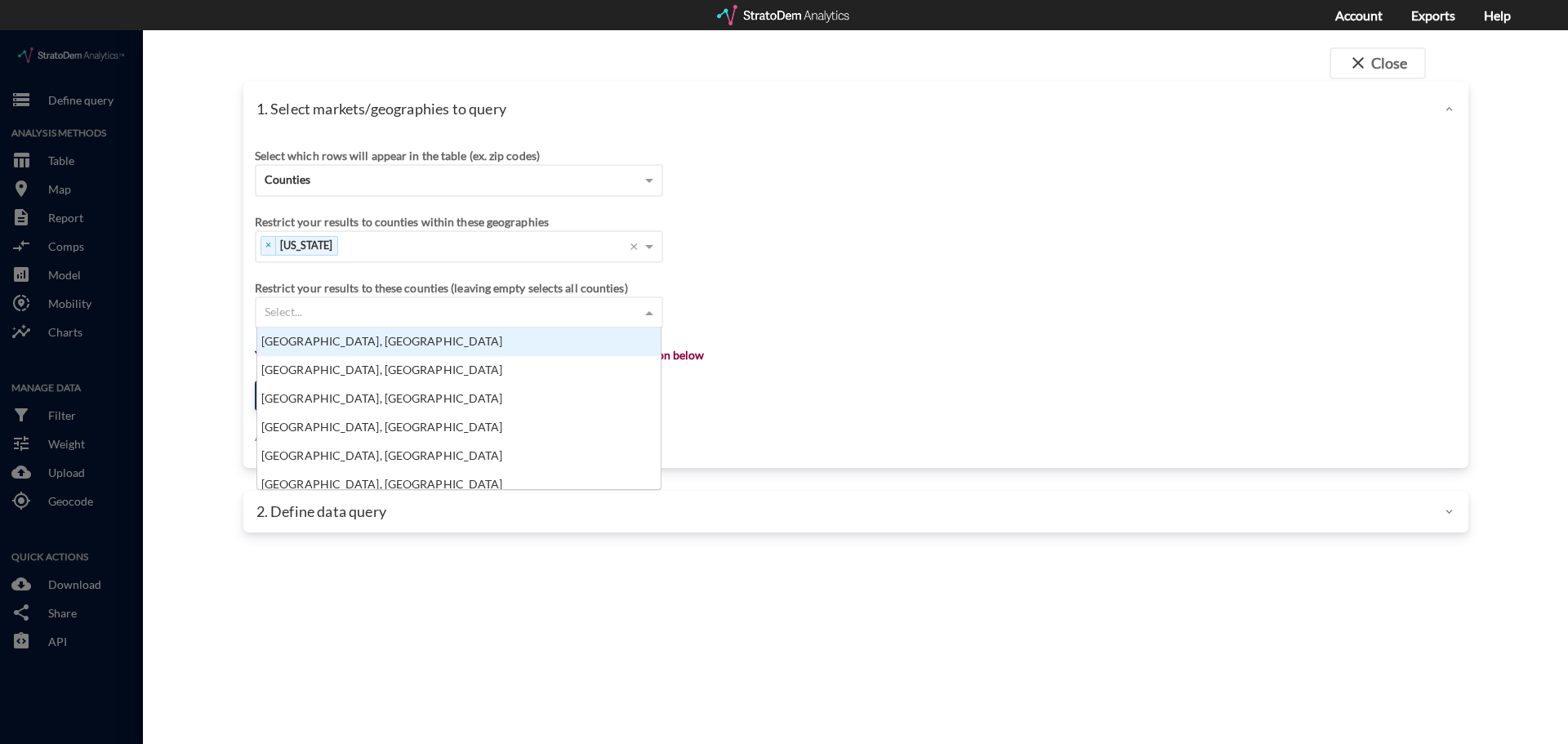 scroll, scrollTop: 13, scrollLeft: 11, axis: both 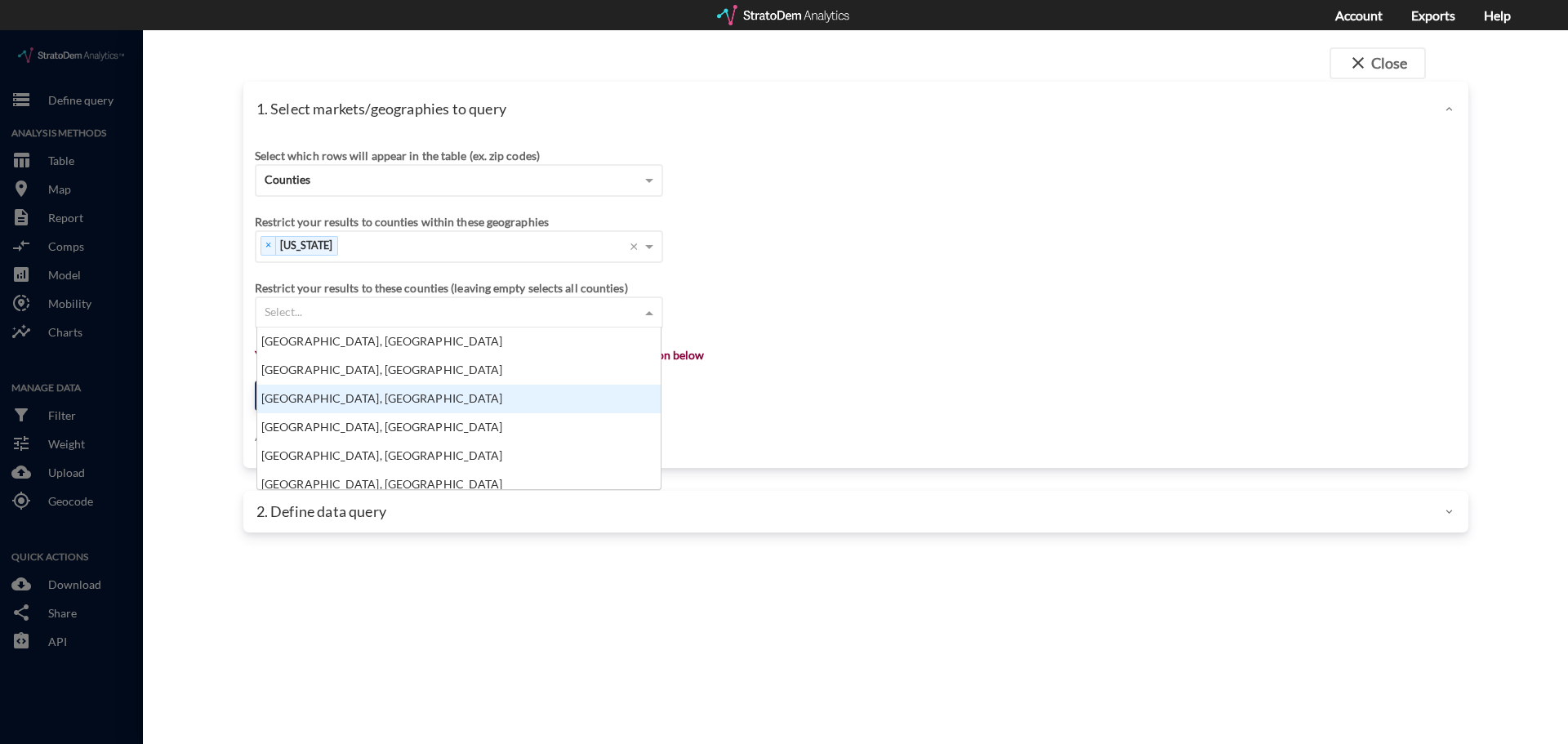 click on "[GEOGRAPHIC_DATA], [GEOGRAPHIC_DATA]" 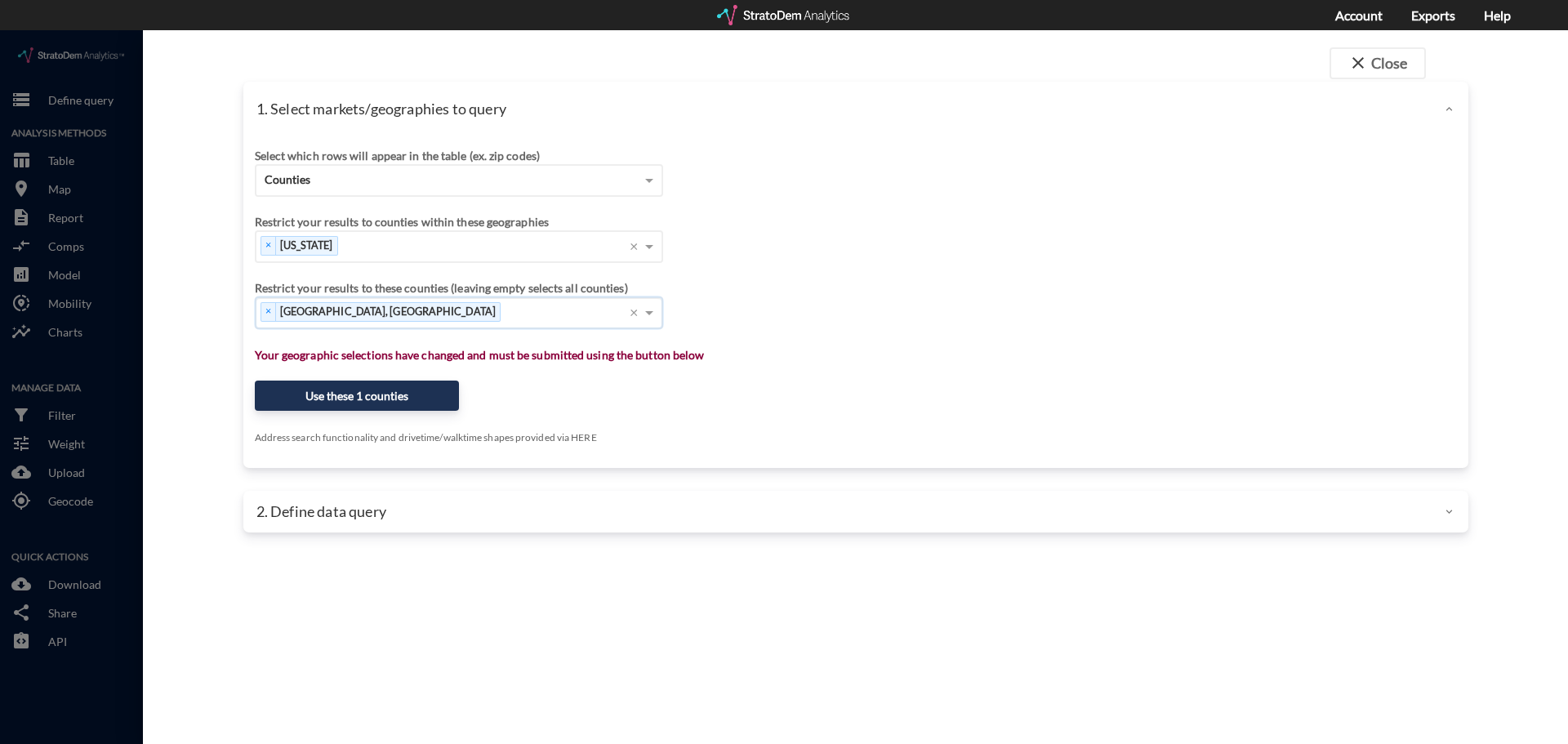 click on "Select which rows will appear in the table (ex. zip codes) Counties Select a portfolio Select a market Search for a site address Enter an address Enter an address Select query method using selected site Aggregate census tracts into single market definition Select buffers × 3-mile radius   Restrict your results to counties within these geographies × [US_STATE]   × Restrict your results to these counties (leaving empty selects all counties) × [GEOGRAPHIC_DATA], [GEOGRAPHIC_DATA]   Press backspace to remove [GEOGRAPHIC_DATA], [GEOGRAPHIC_DATA] × Your geographic selections have changed and must be submitted using the button below Use these 1 counties Address search functionality and drivetime/walktime shapes provided via HERE" 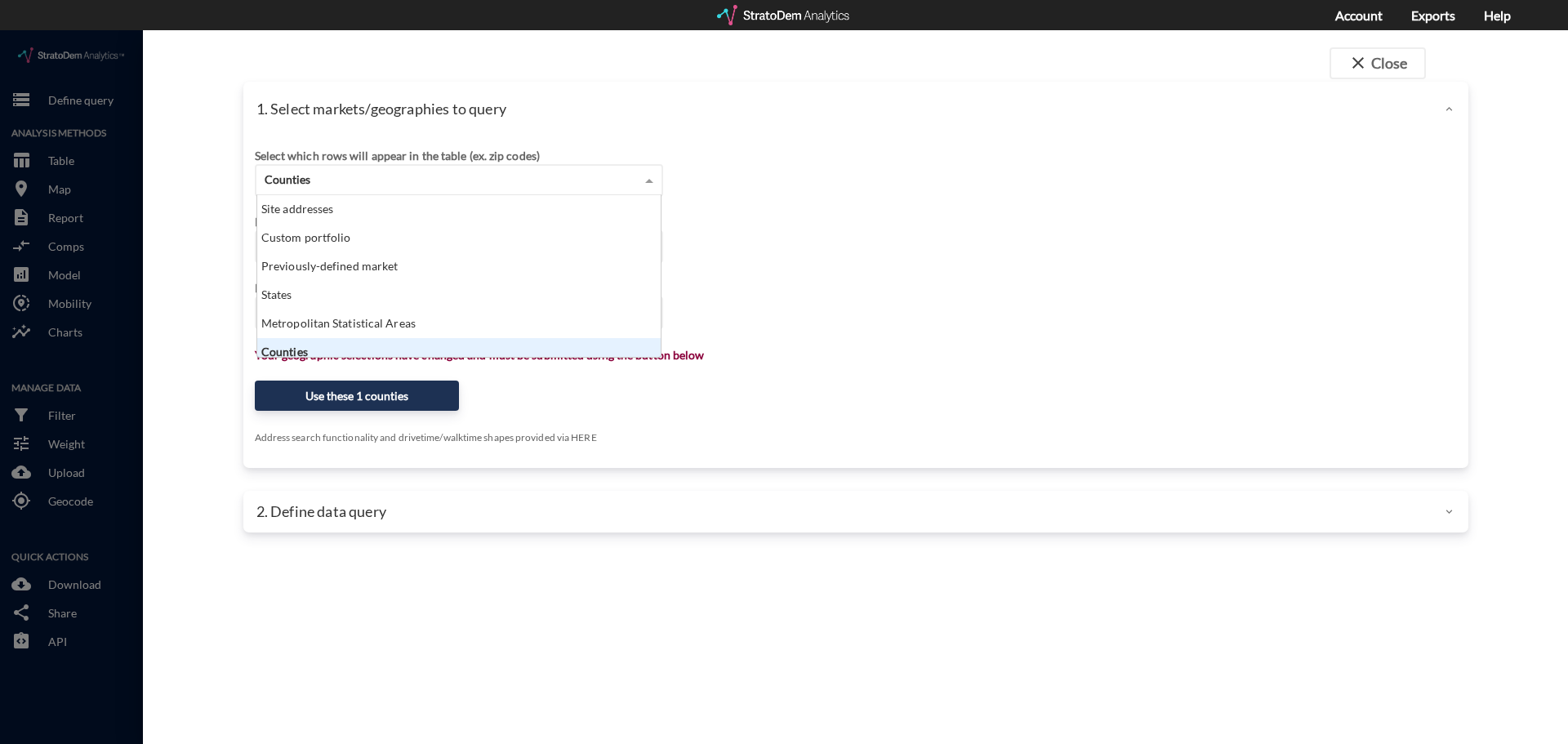 click on "Counties" 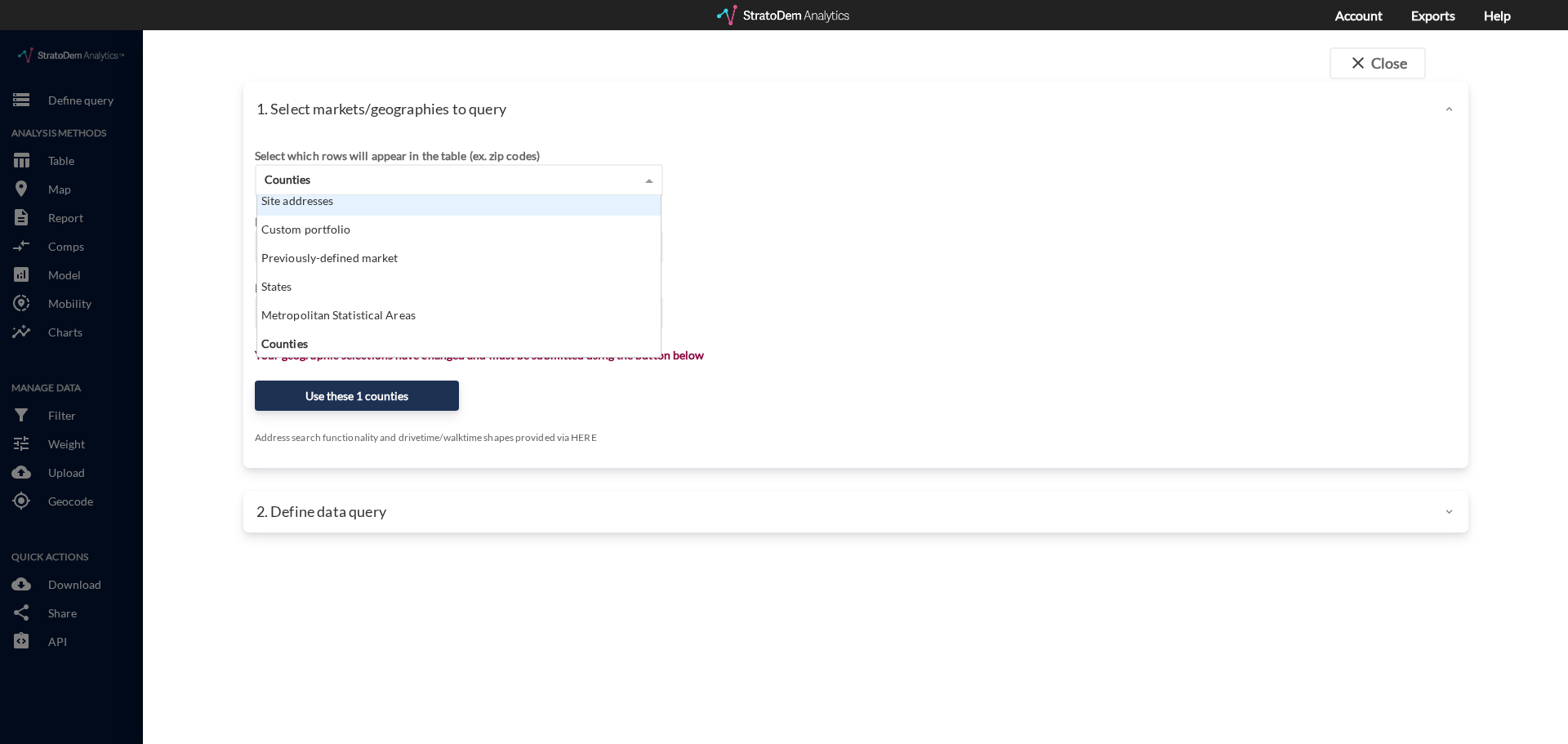 scroll, scrollTop: 0, scrollLeft: 0, axis: both 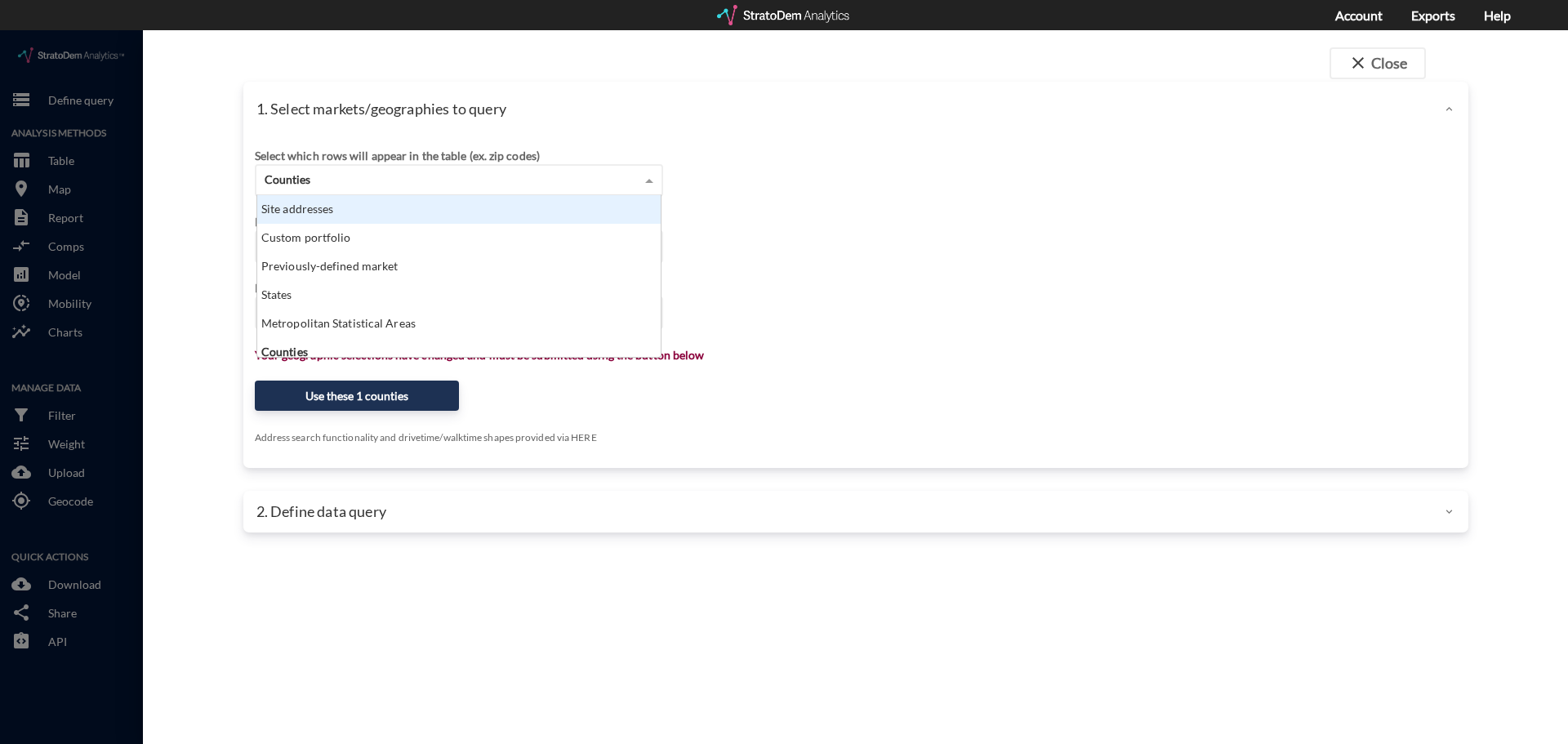 click on "Site addresses" 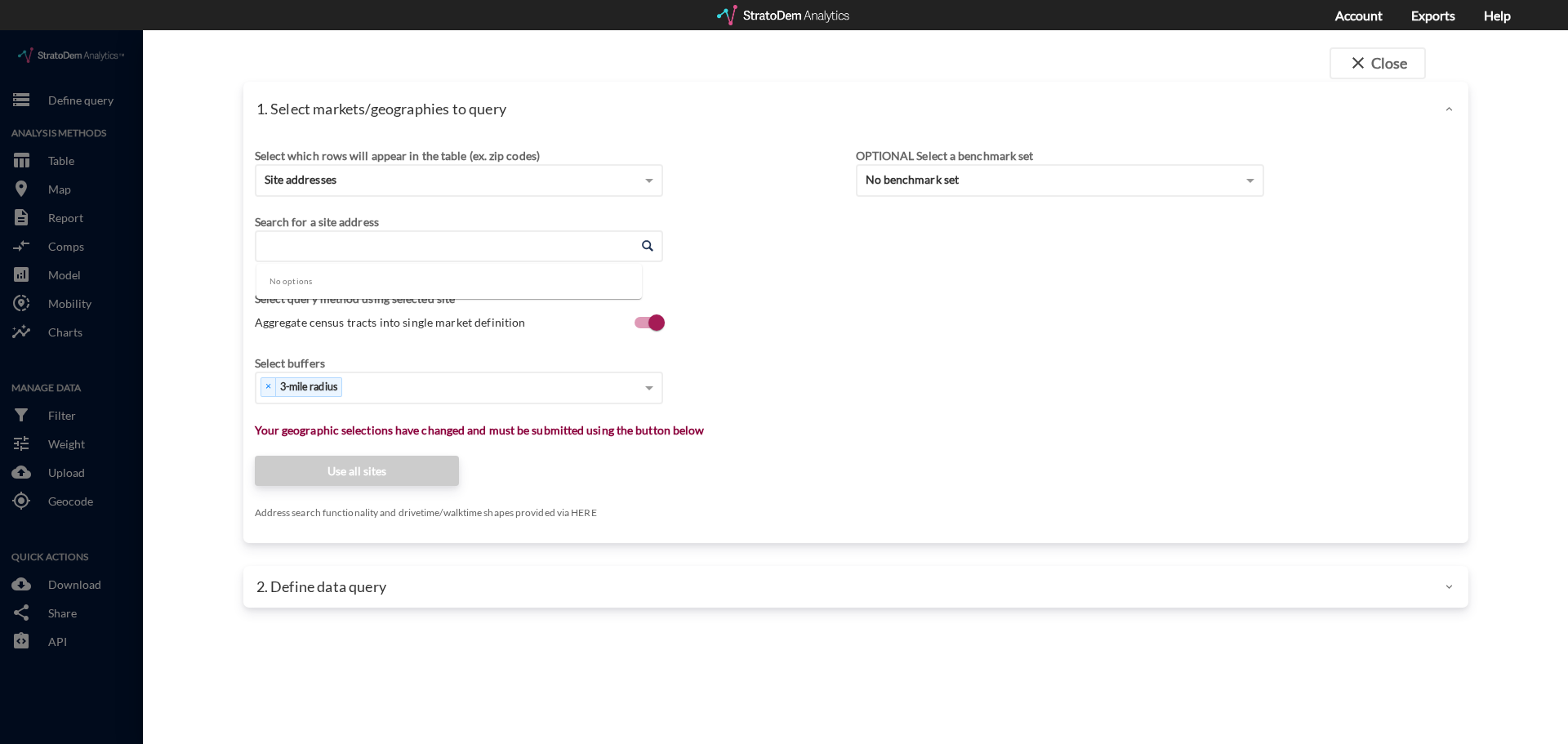 click on "Enter an address" 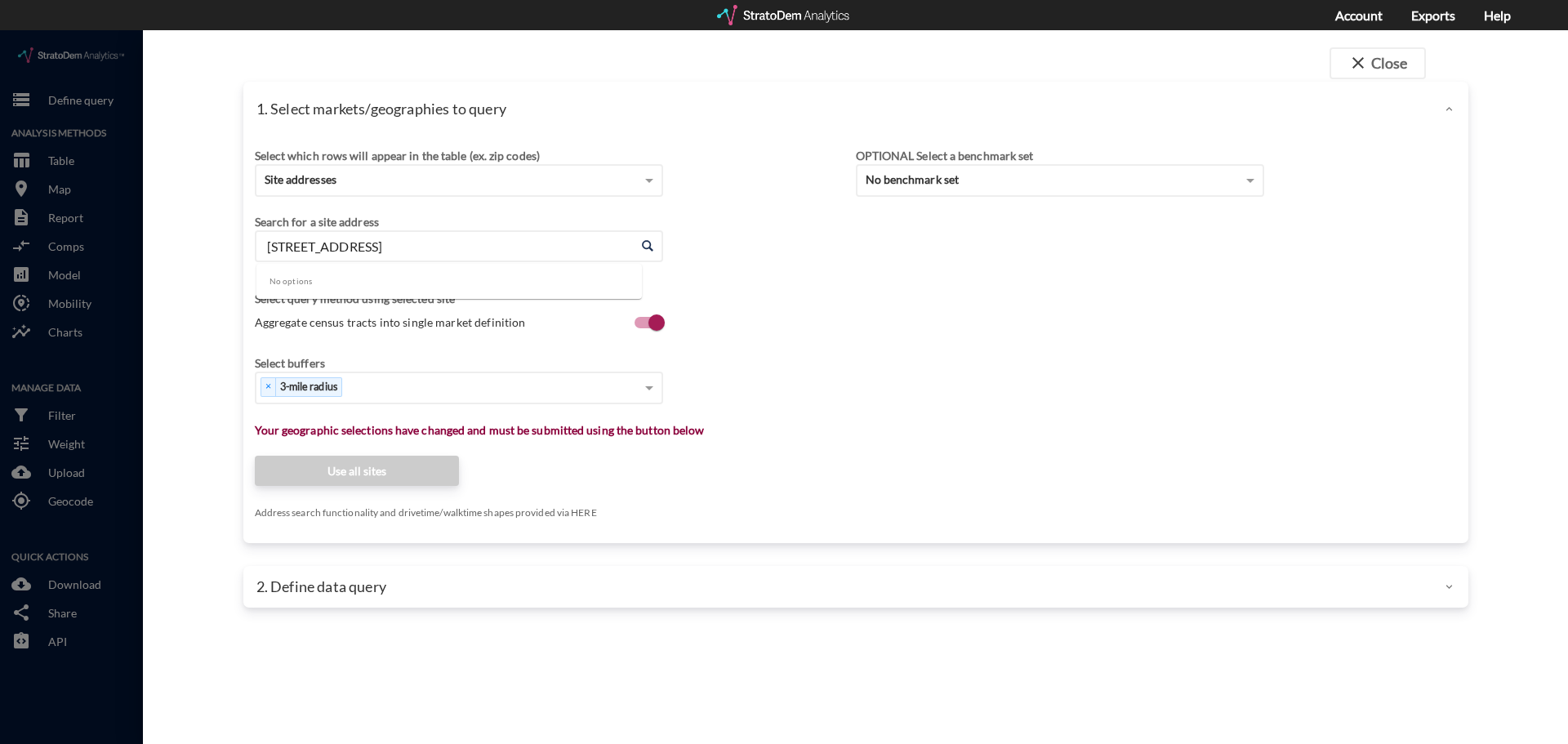 type on "[STREET_ADDRESS]" 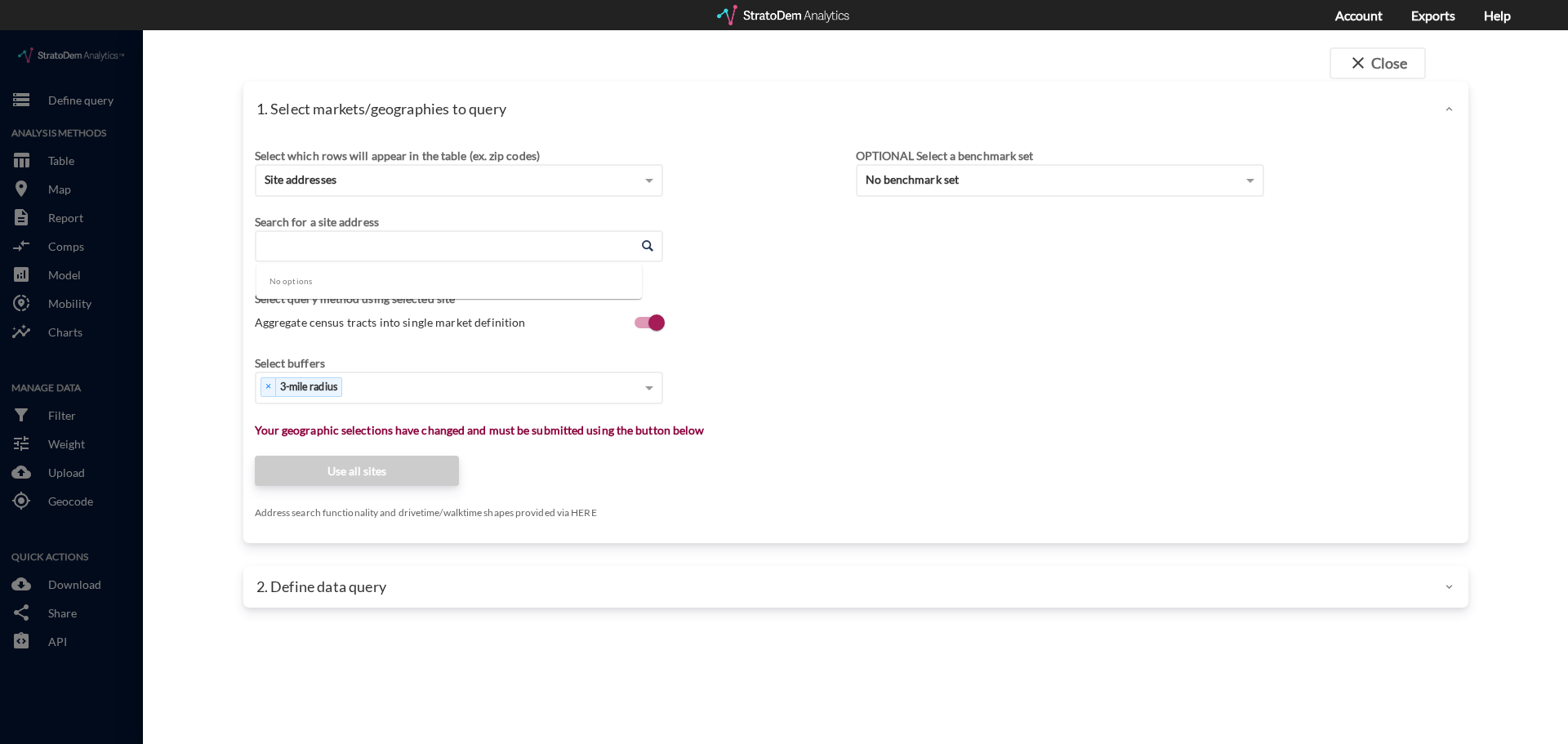 click 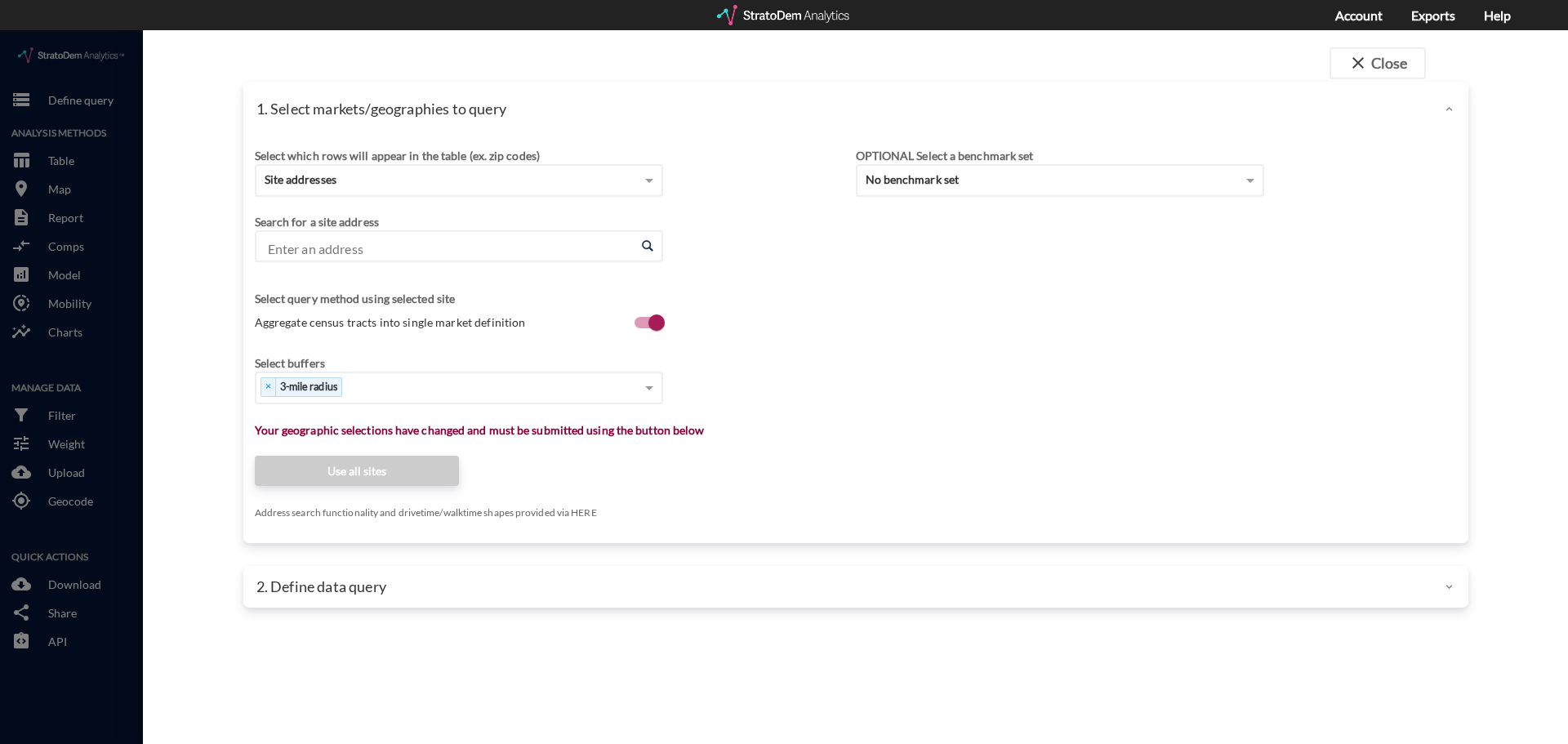 click on "Enter an address" 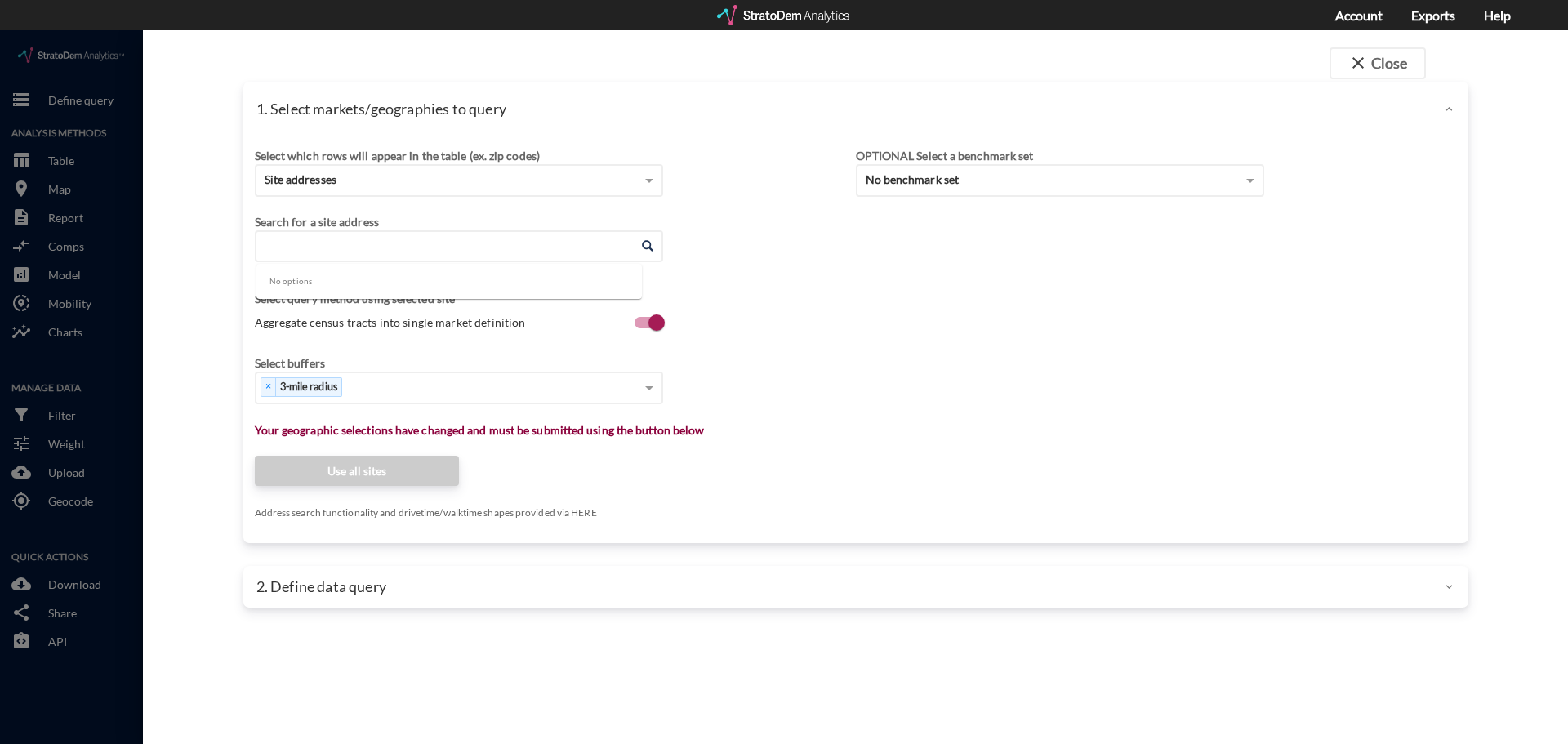 paste on "[STREET_ADDRESS]" 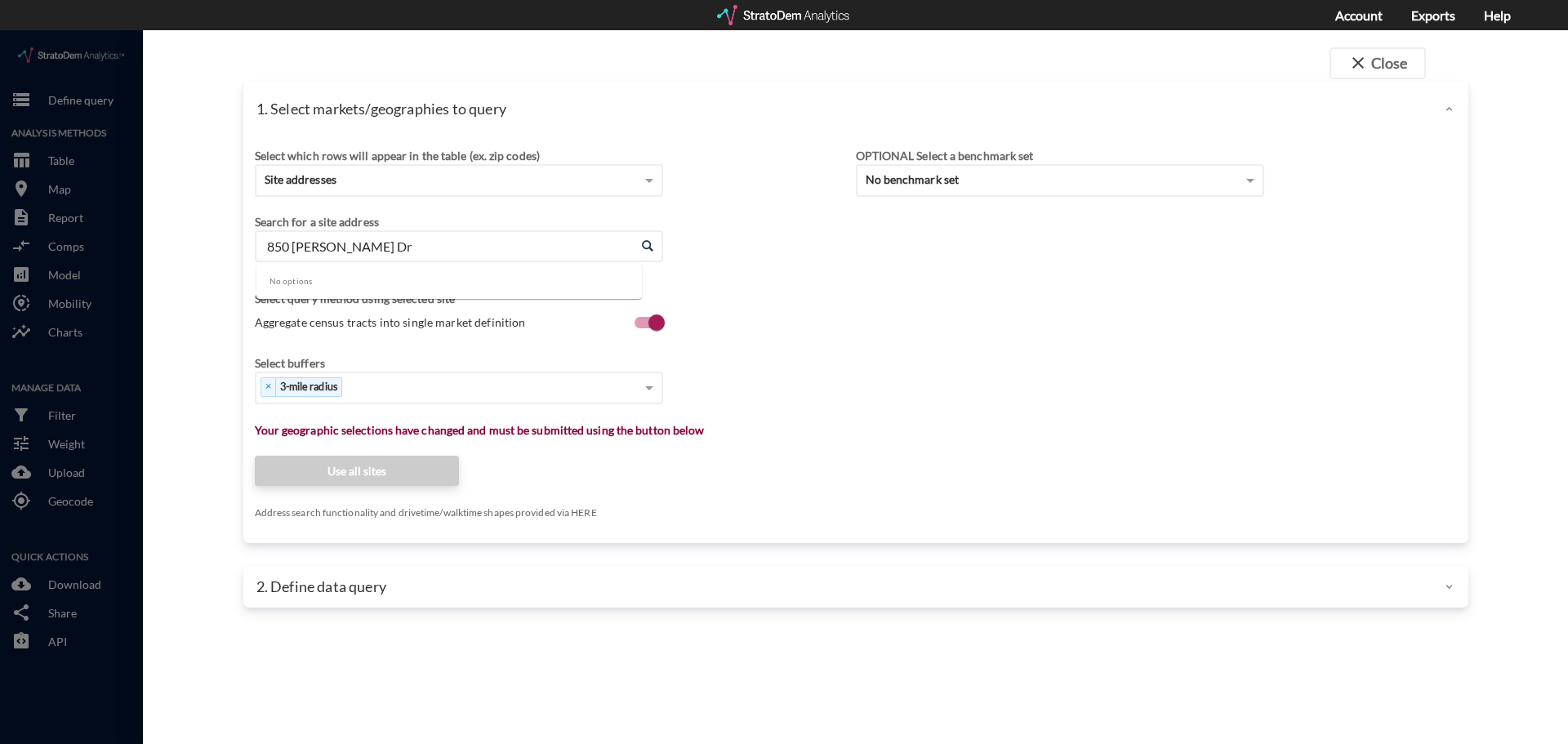 click on "850 [PERSON_NAME] Dr" 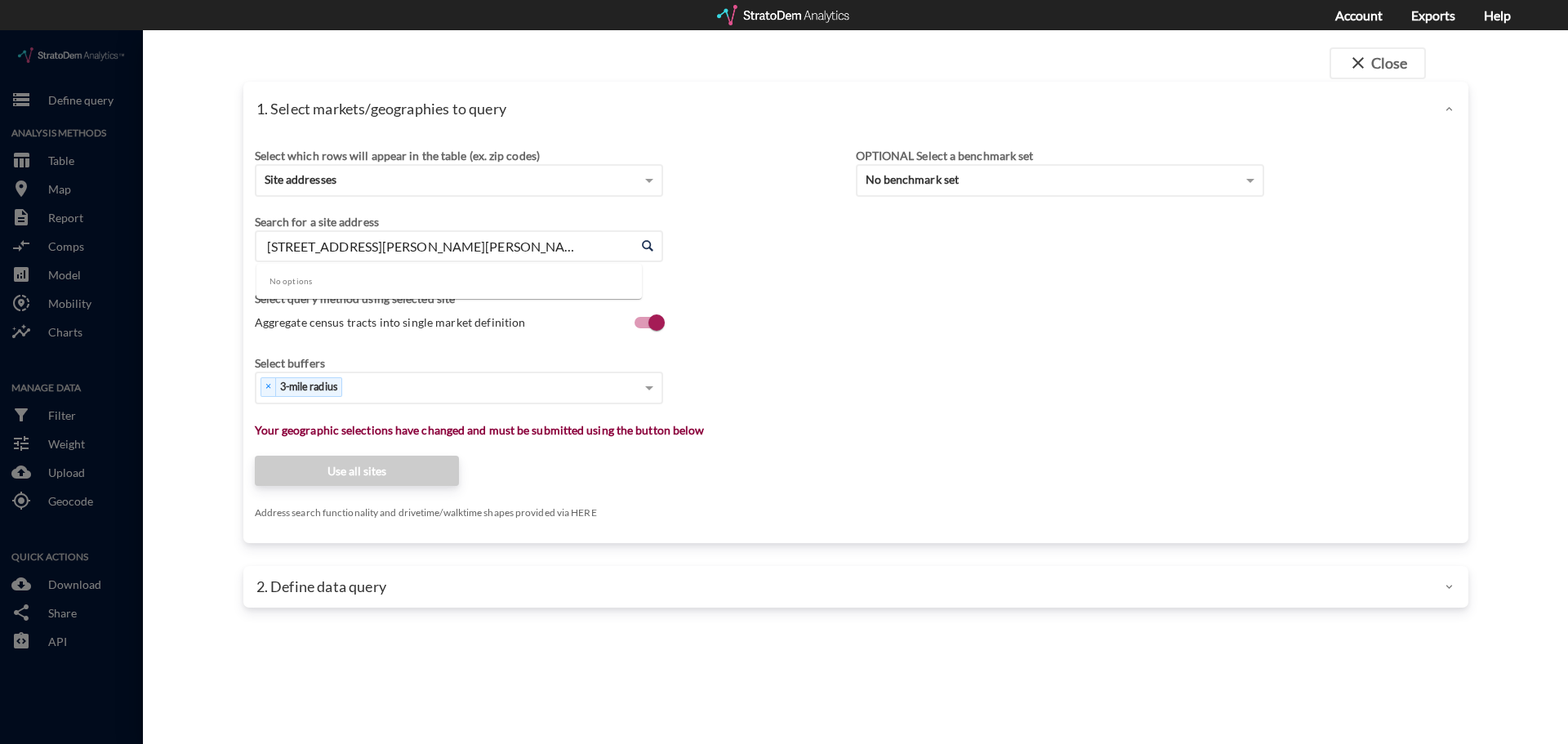 type on "[STREET_ADDRESS][PERSON_NAME][PERSON_NAME]" 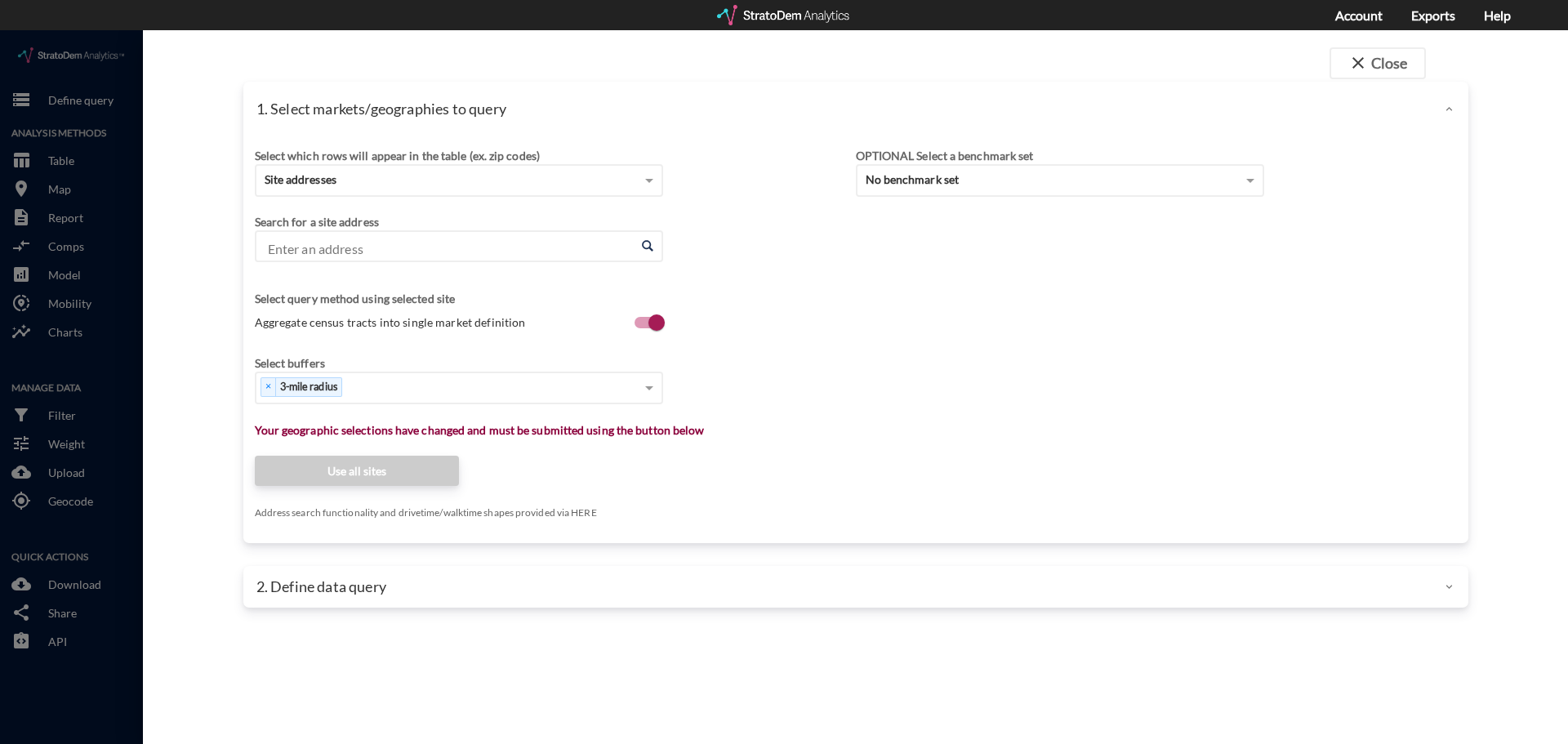 click on "Search for a site address Enter an address Enter an address Select query method using selected site Aggregate census tracts into single market definition" 